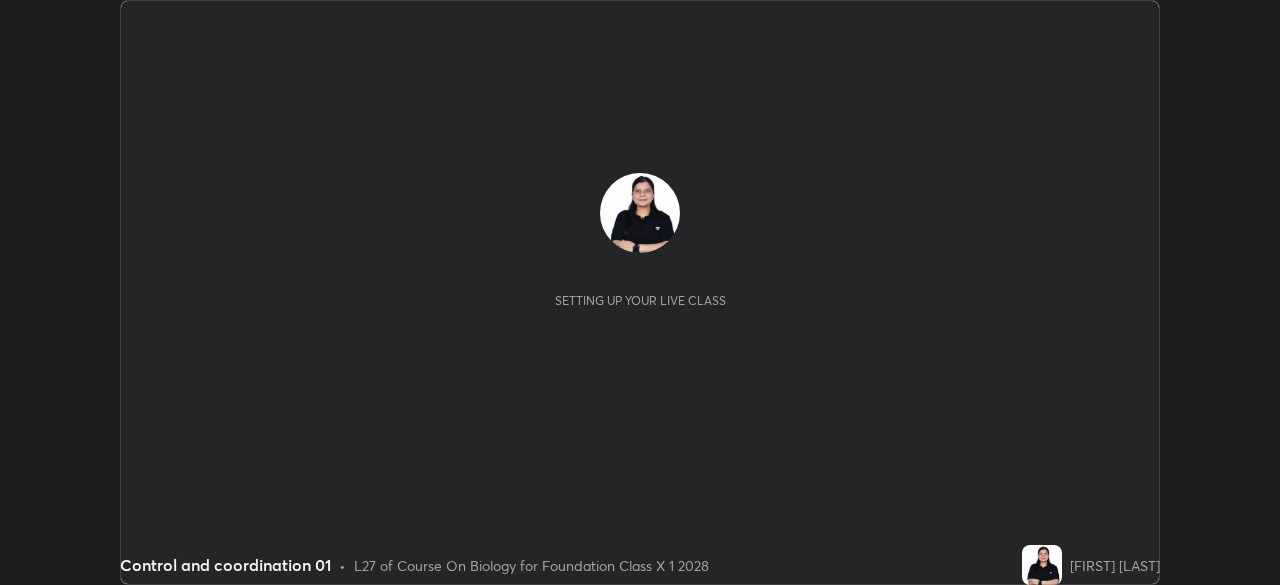 scroll, scrollTop: 0, scrollLeft: 0, axis: both 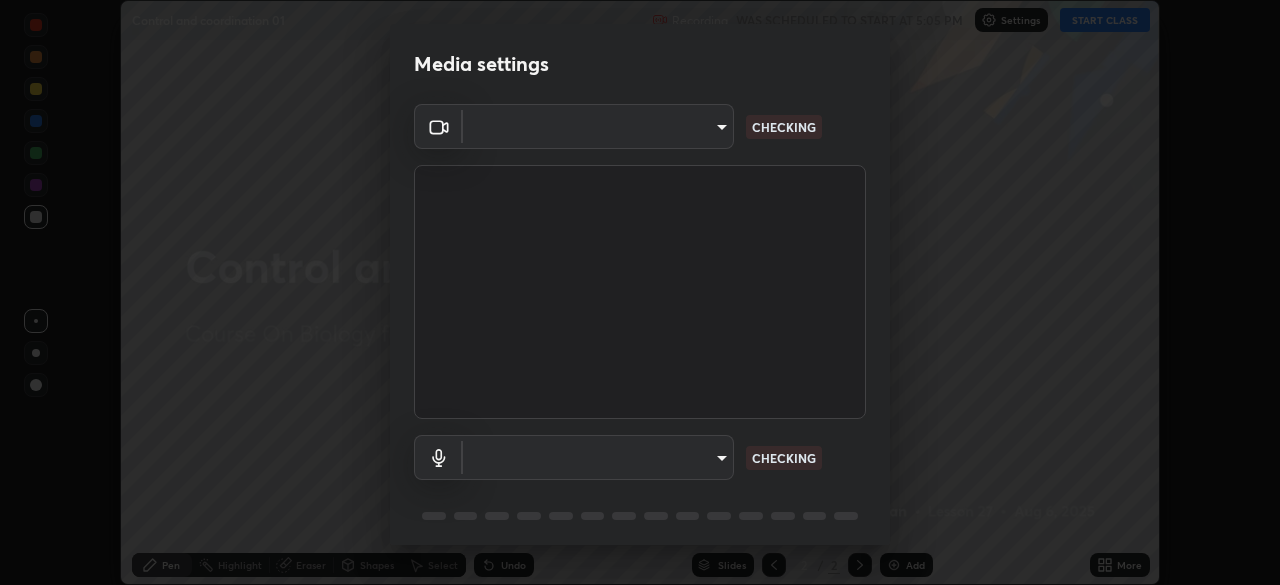 type on "95a82d571cf10694a48aa6424fcedc0844ac7179e721cf8b1f0d642ffa02e68d" 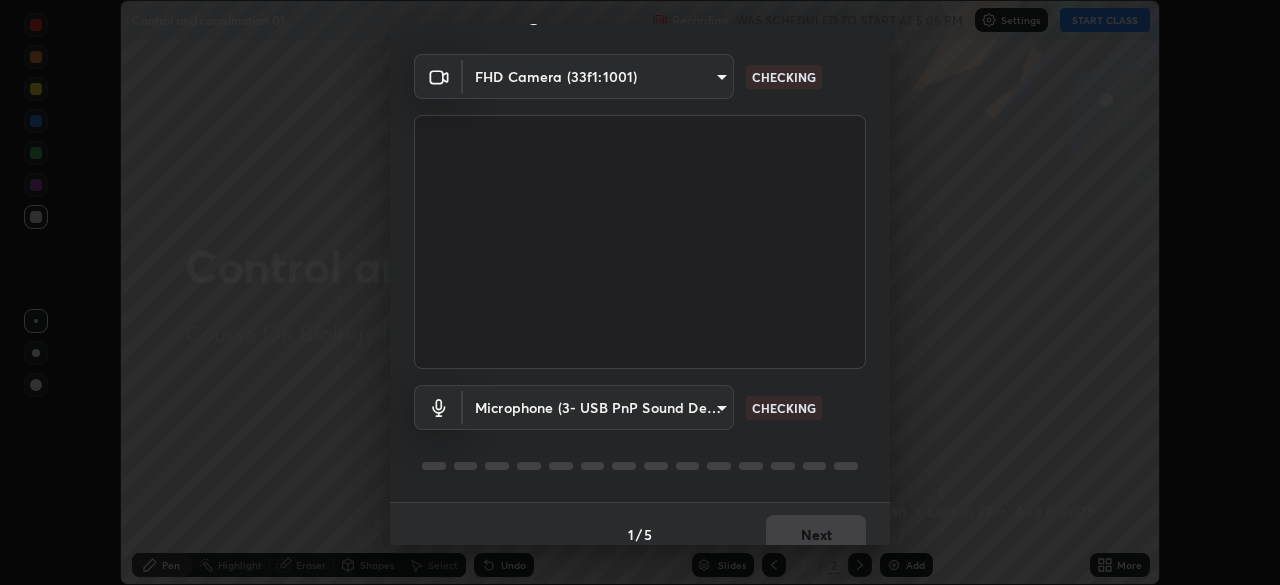 scroll, scrollTop: 71, scrollLeft: 0, axis: vertical 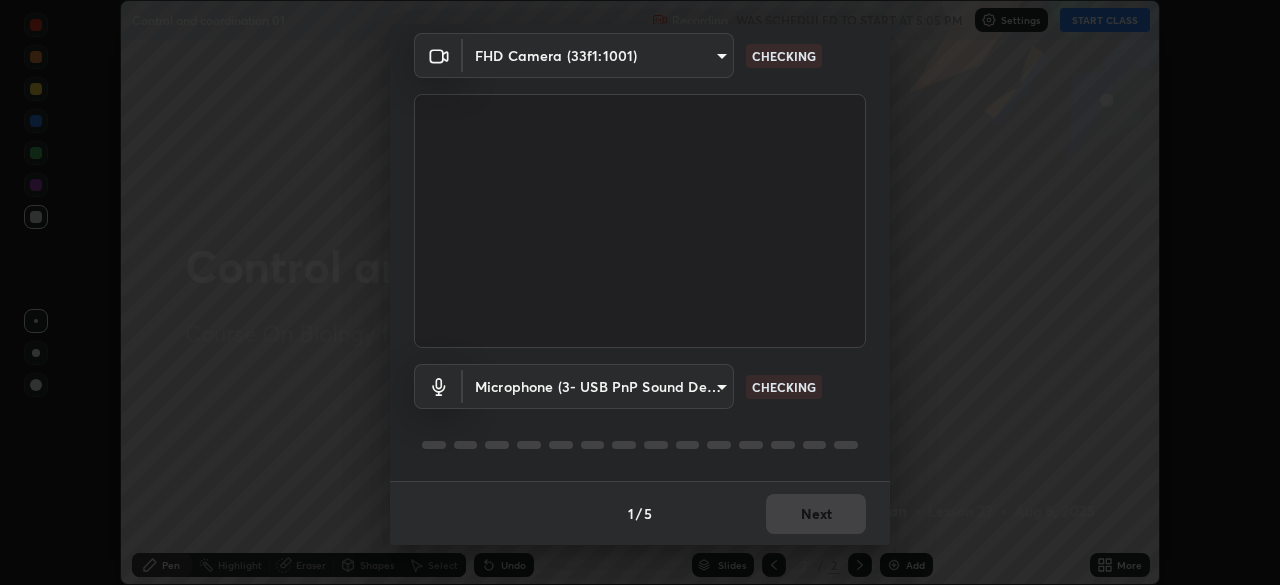 click on "Microphone (3- USB PnP Sound Device) [HASH] CHECKING" at bounding box center (640, 414) 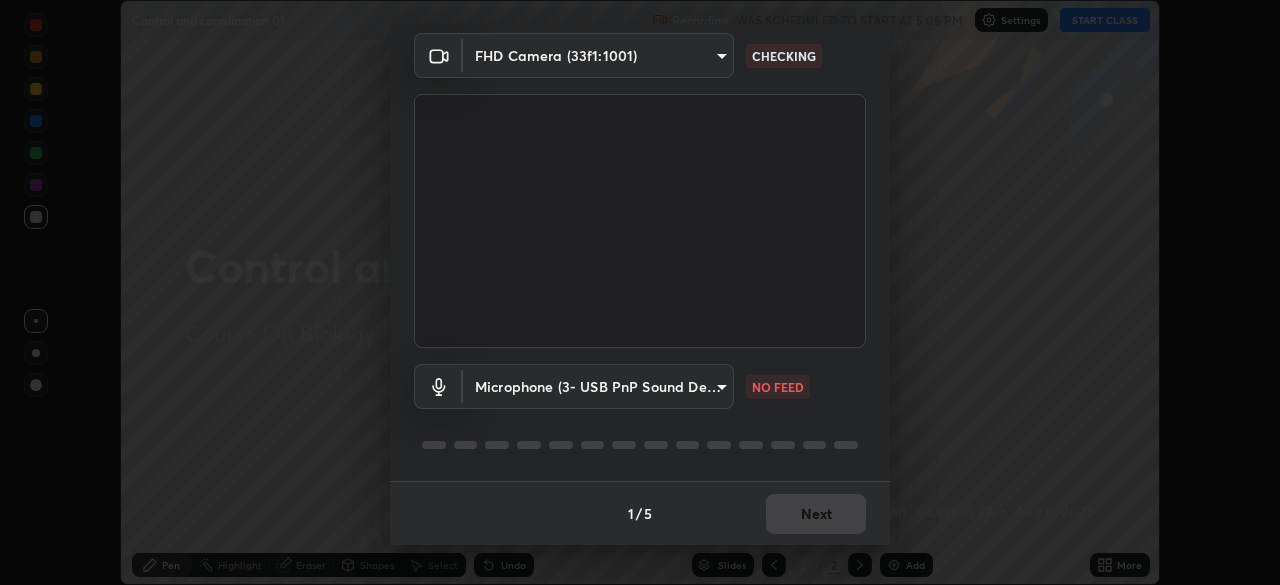 click on "Microphone (3- USB PnP Sound Device) [HASH] NO FEED" at bounding box center [640, 414] 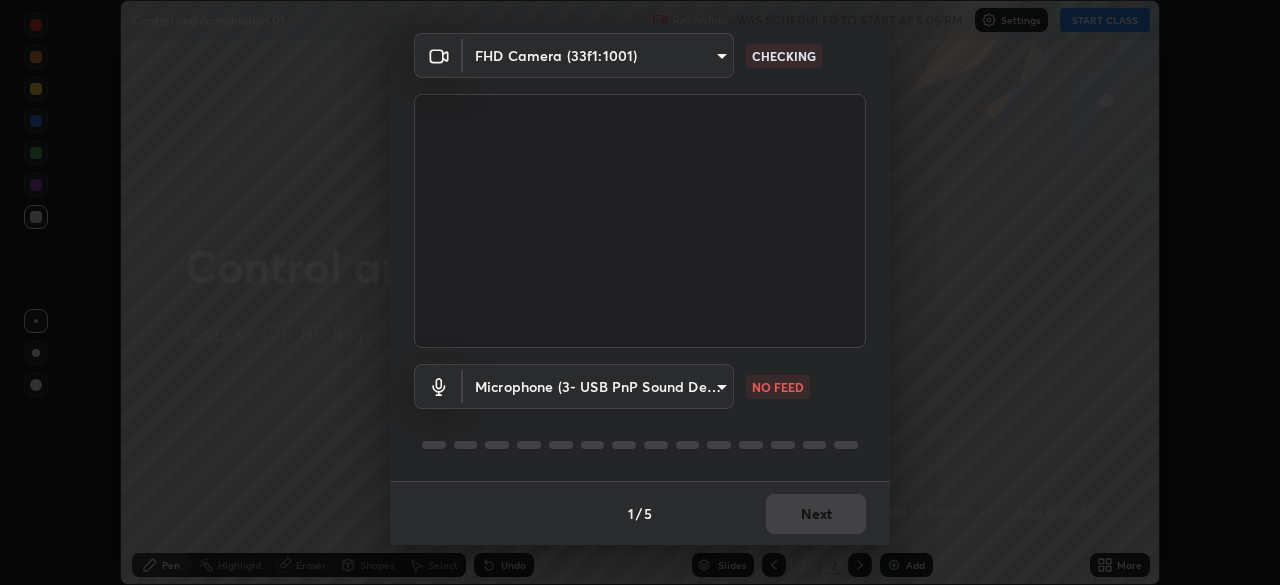 click on "Erase all Control and coordination 01 Recording WAS SCHEDULED TO START AT  5:05 PM Settings START CLASS Setting up your live class Control and coordination 01 • L27 of Course On Biology for Foundation Class X 1 2028 [FIRST] [LAST] Pen Highlight Eraser Shapes Select Undo Slides 2 / 2 Add More No doubts shared Encourage your learners to ask a doubt for better clarity Report an issue Reason for reporting Buffering Chat not working Audio - Video sync issue Educator video quality low ​ Attach an image Report Media settings FHD Camera (33f1:1001) [HASH] CHECKING Microphone (3- USB PnP Sound Device) [HASH] NO FEED 1 / 5 Next" at bounding box center [640, 292] 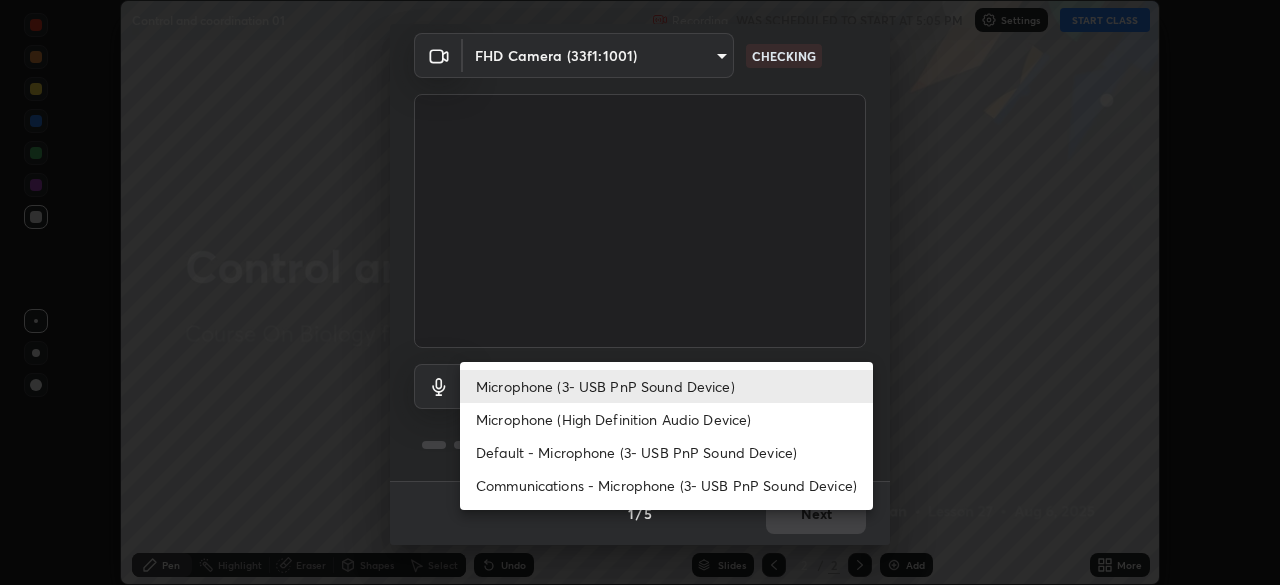 click on "Microphone (High Definition Audio Device)" at bounding box center [666, 419] 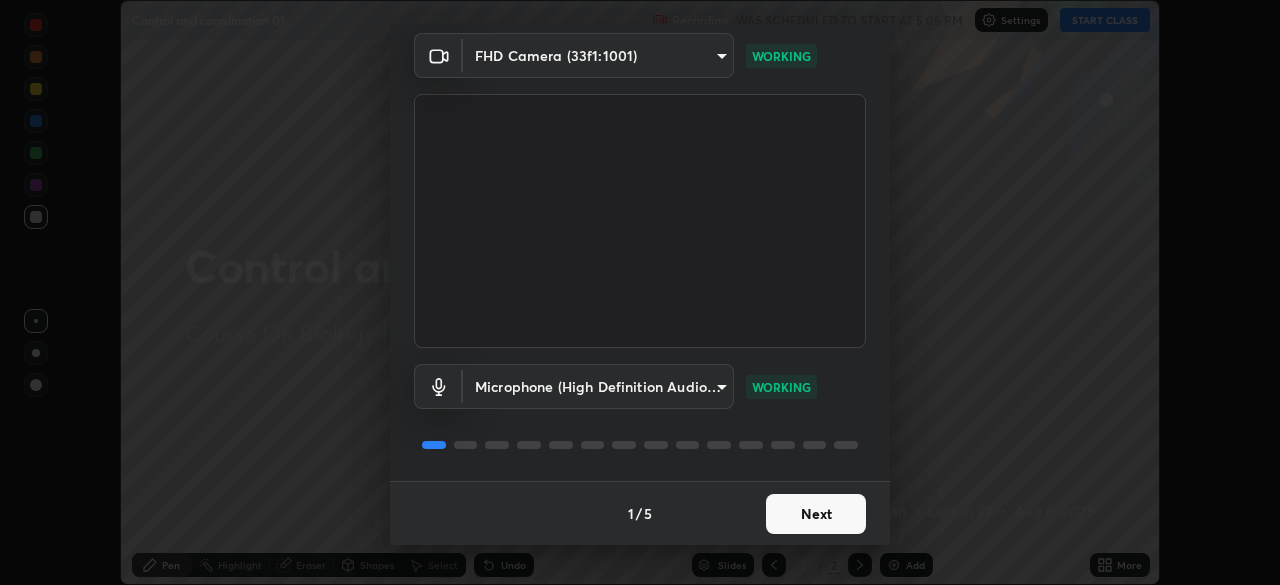 click on "Next" at bounding box center [816, 514] 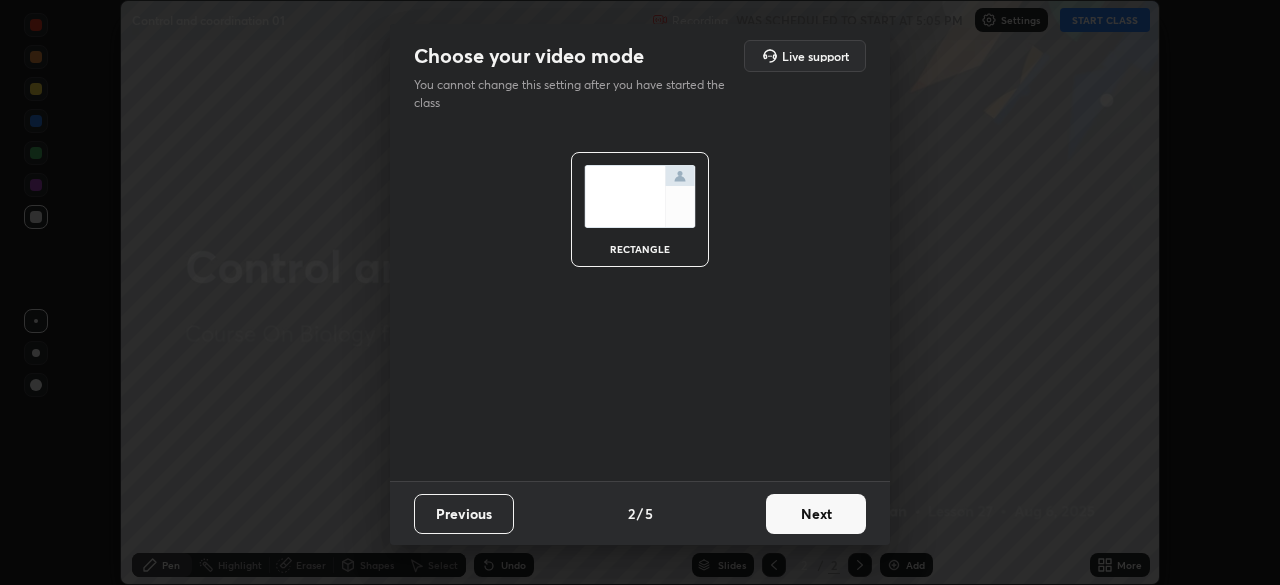 scroll, scrollTop: 0, scrollLeft: 0, axis: both 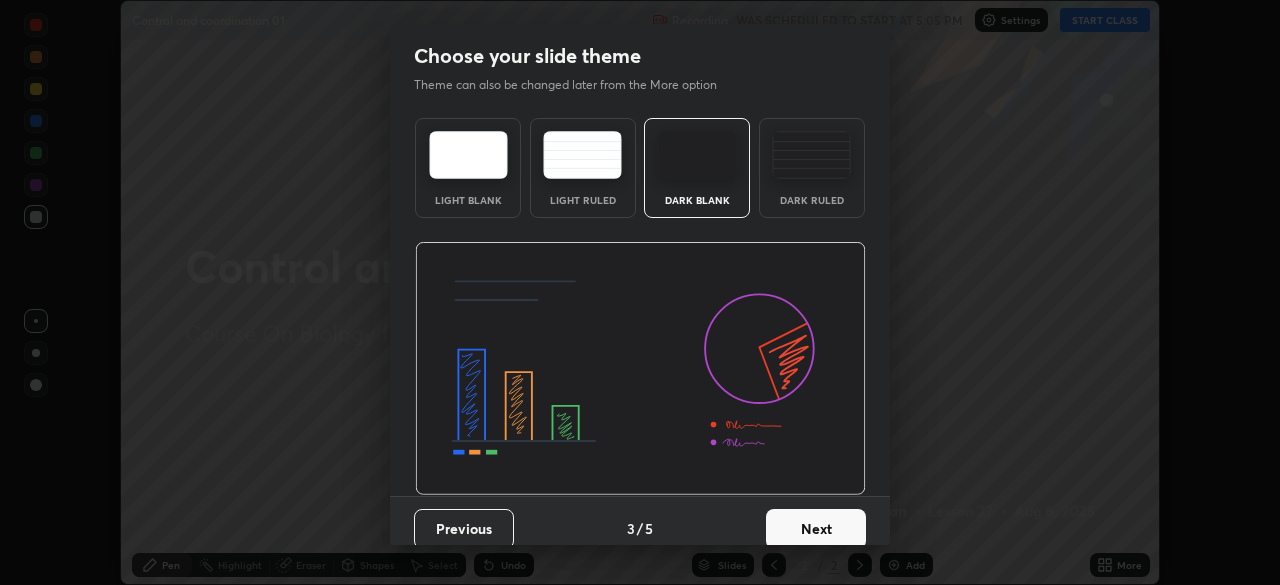 click on "Next" at bounding box center (816, 529) 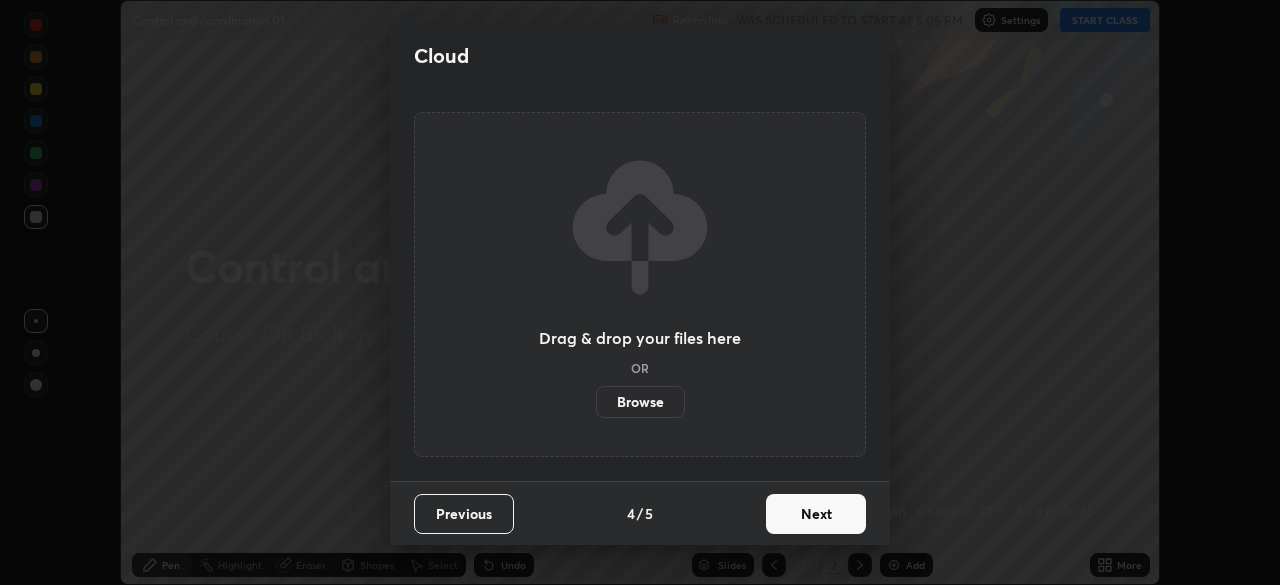 click on "Next" at bounding box center [816, 514] 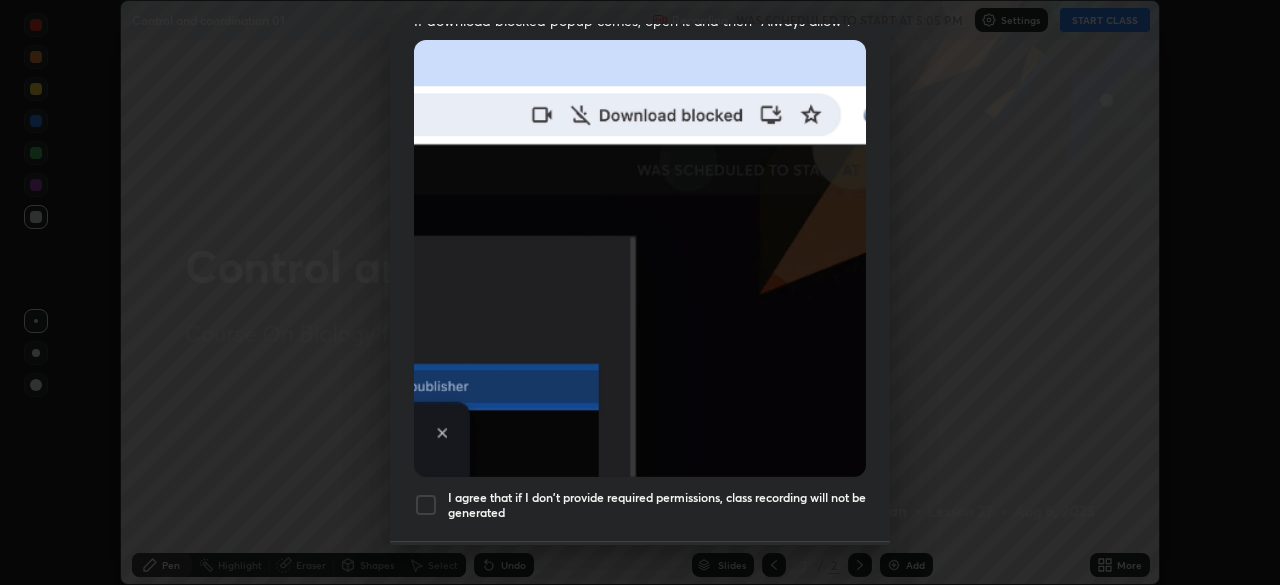 click at bounding box center (426, 505) 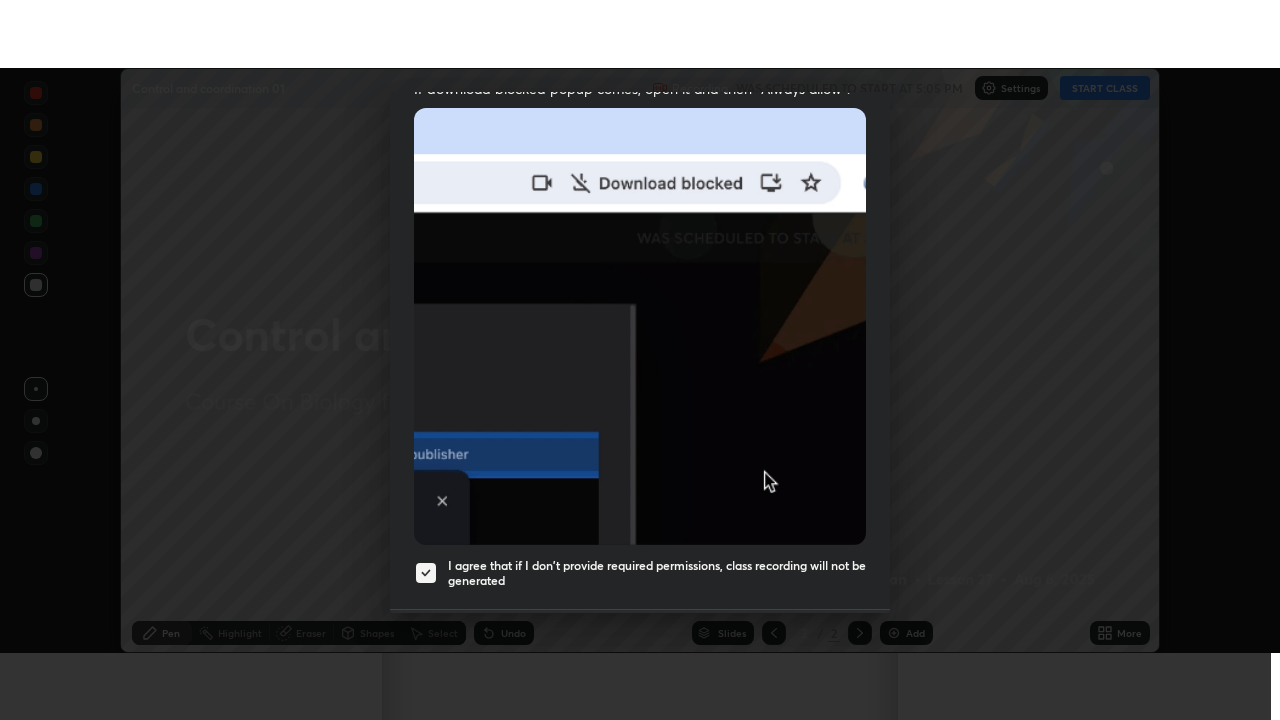 scroll, scrollTop: 479, scrollLeft: 0, axis: vertical 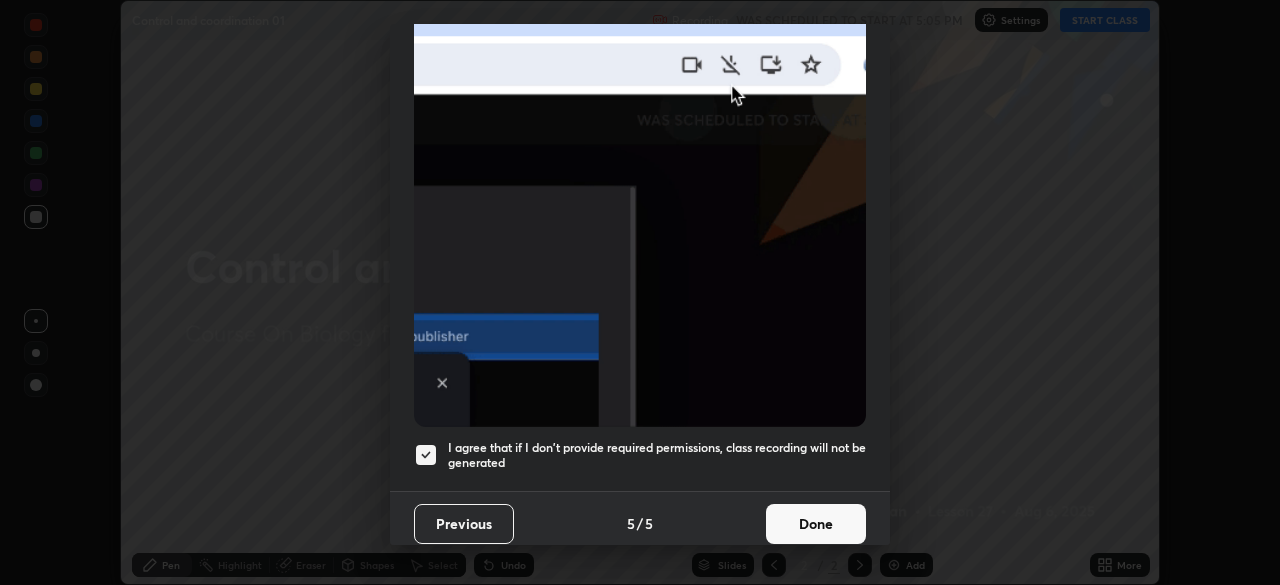 click on "Done" at bounding box center (816, 524) 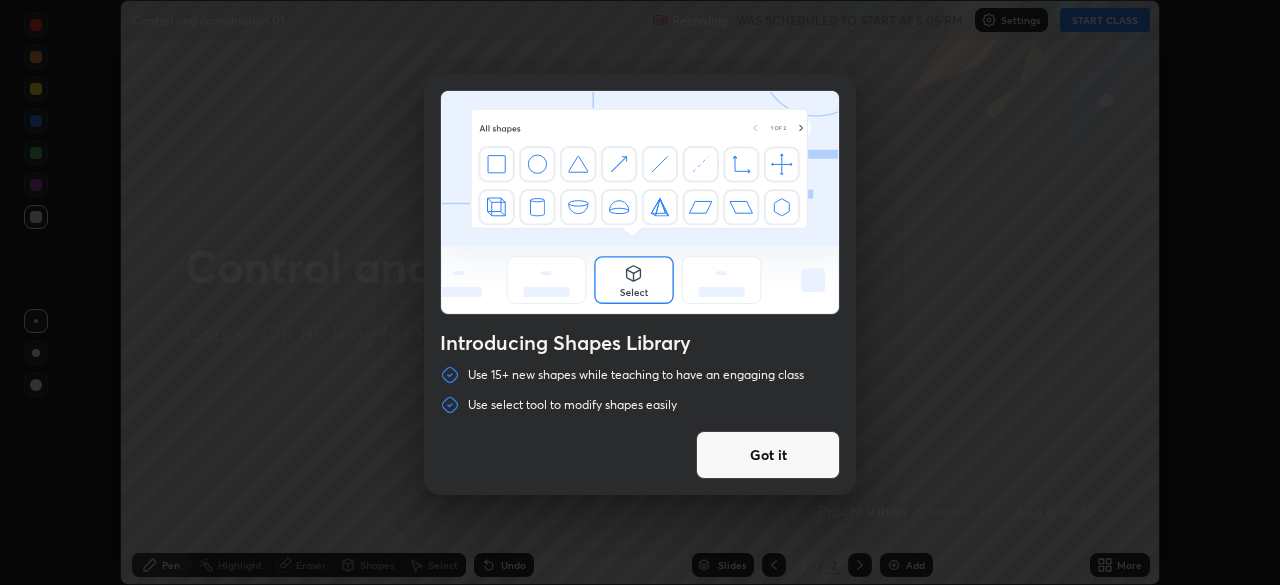 click on "Got it" at bounding box center (768, 455) 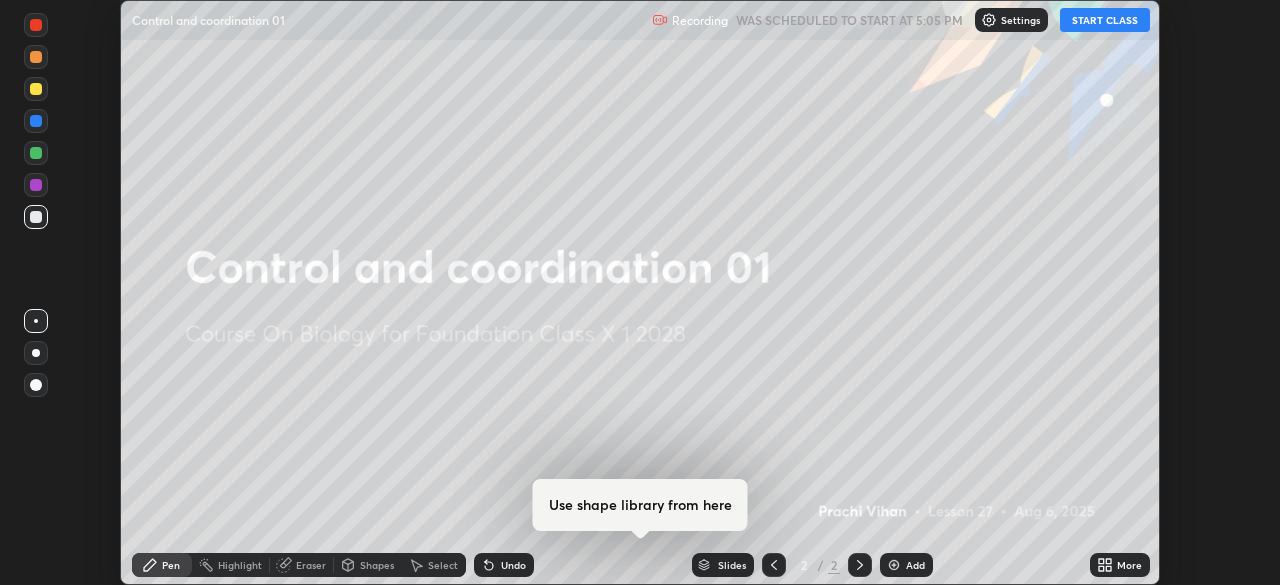 click on "START CLASS" at bounding box center (1105, 20) 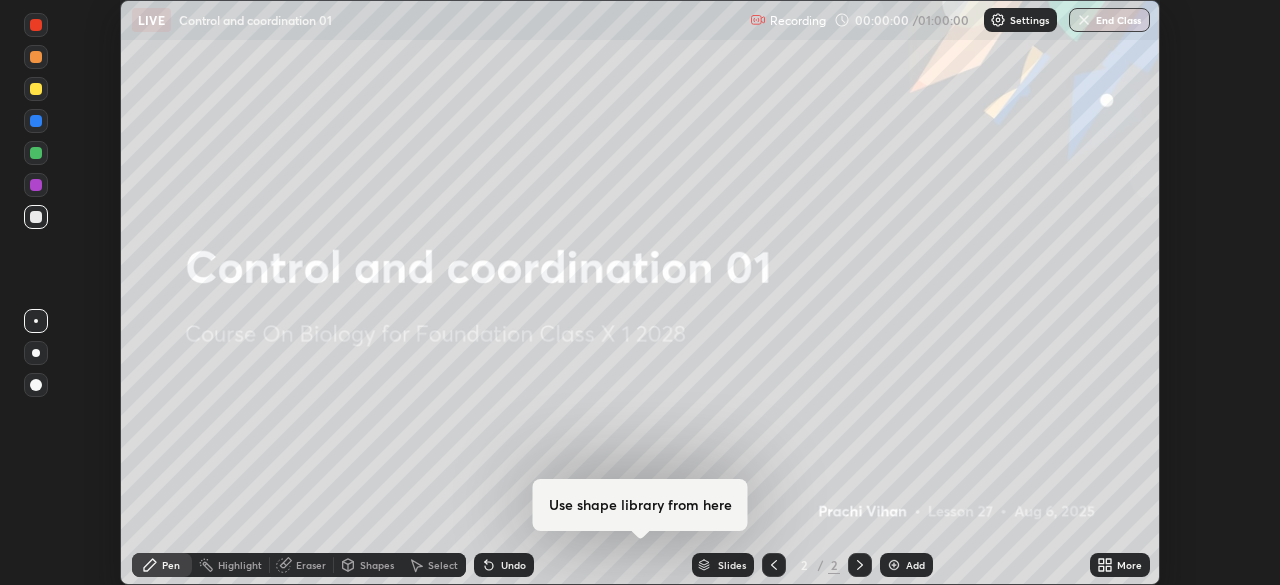 click at bounding box center (894, 565) 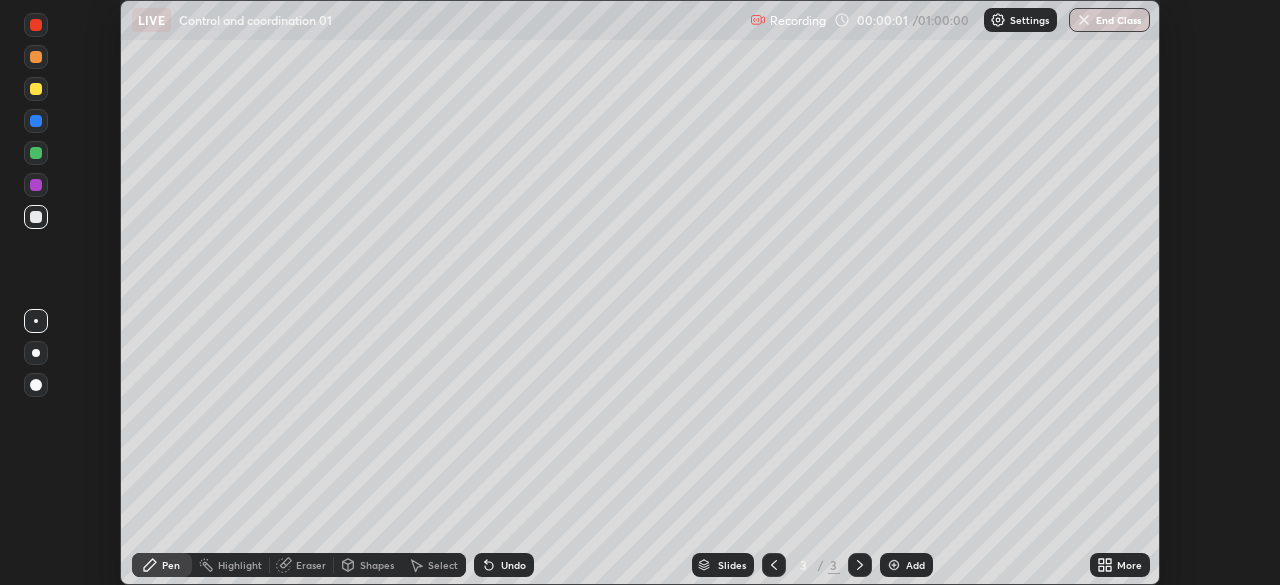 click 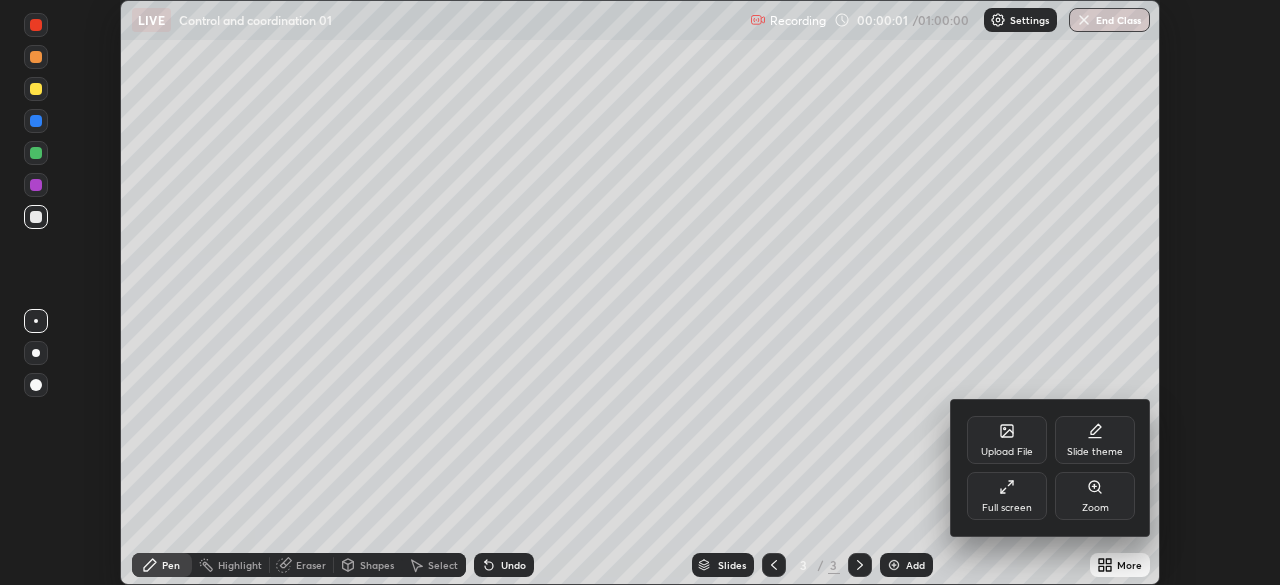 click on "Full screen" at bounding box center [1007, 508] 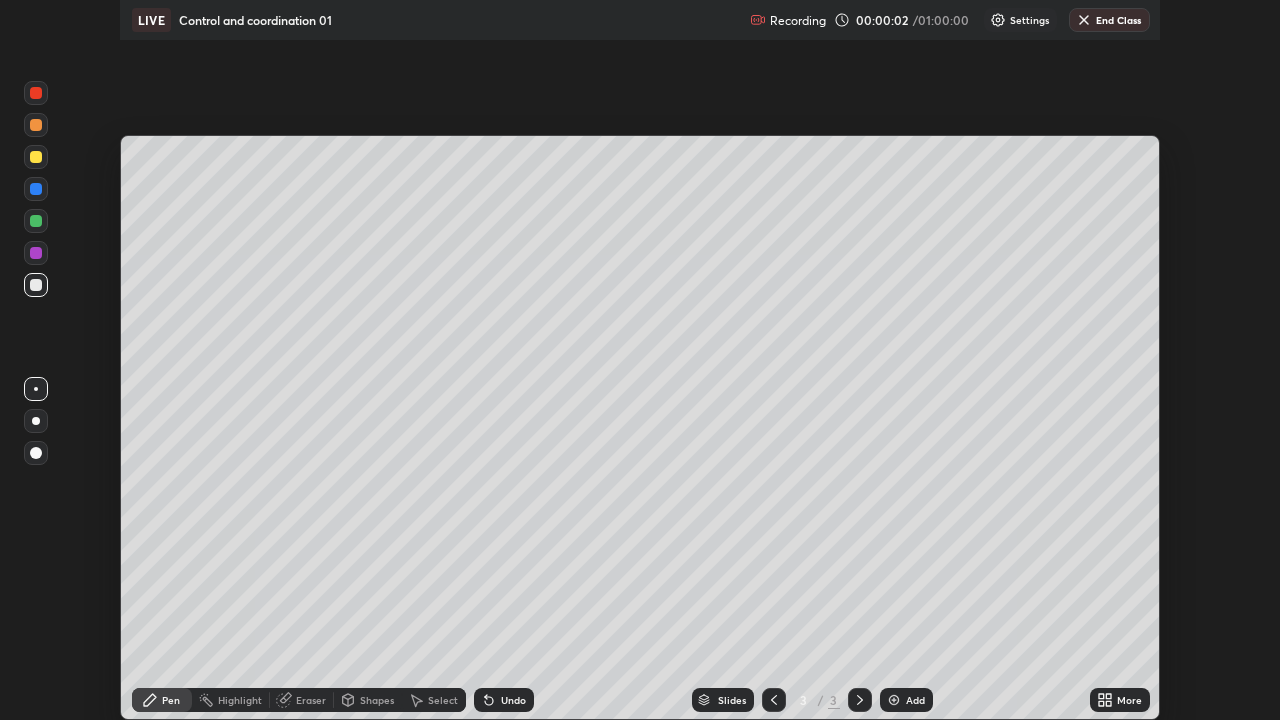 scroll, scrollTop: 99280, scrollLeft: 98720, axis: both 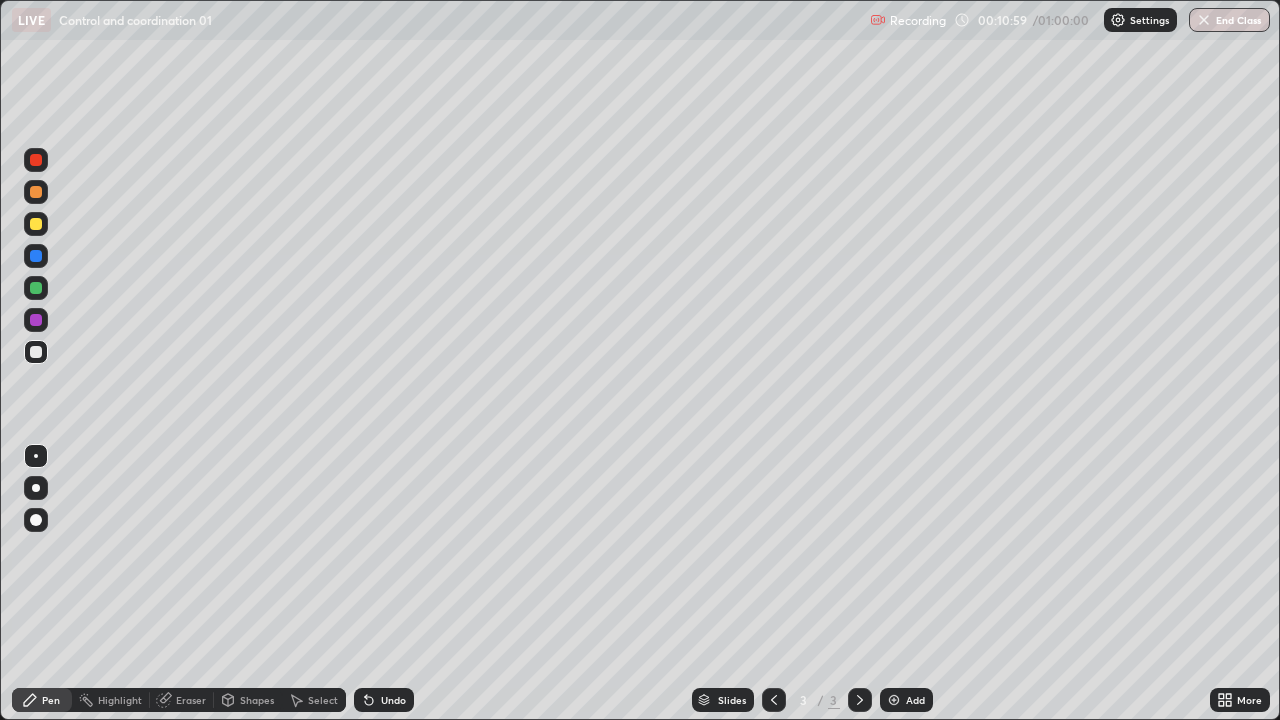 click on "LIVE Control and coordination 01" at bounding box center [437, 20] 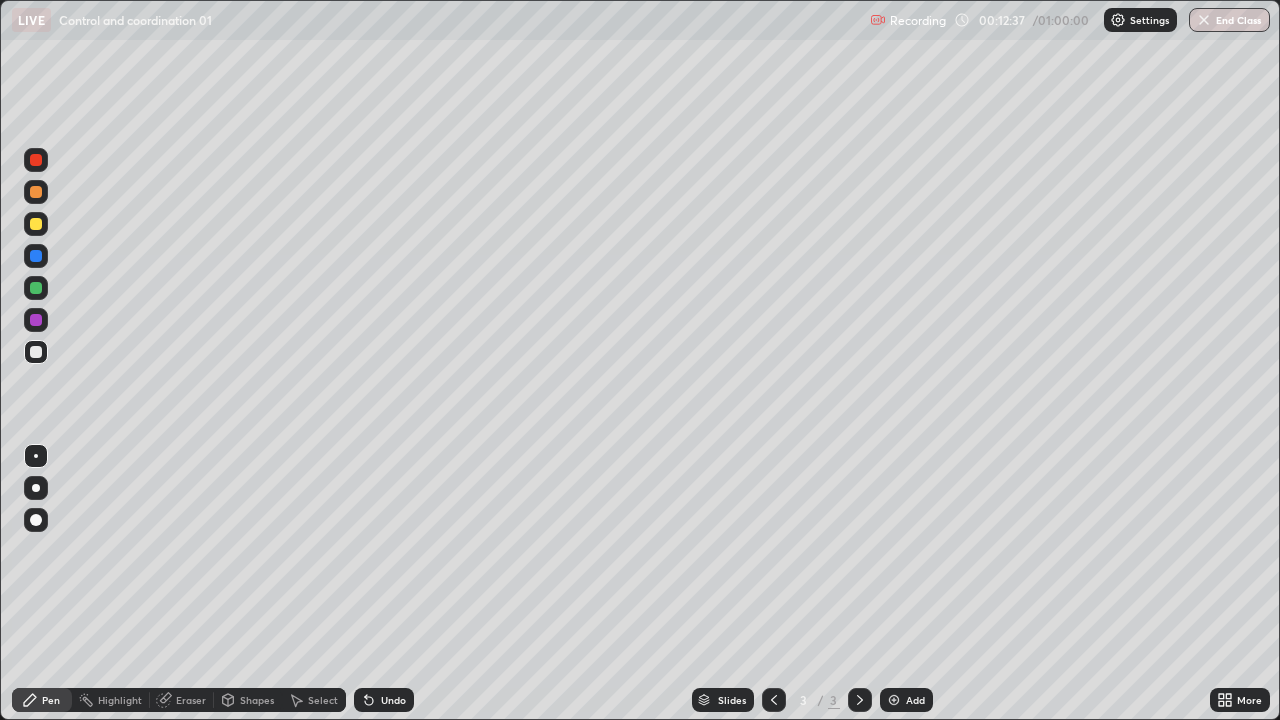 click on "LIVE Control and coordination 01" at bounding box center [437, 20] 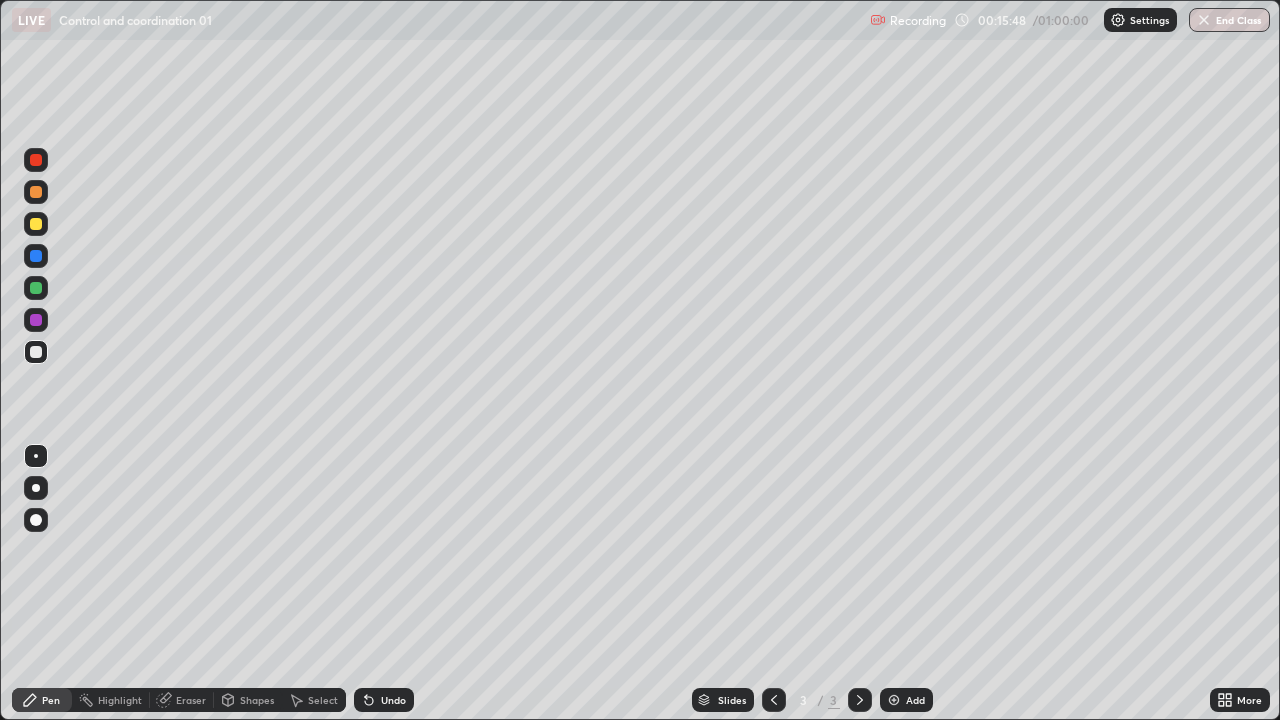 click on "LIVE Control and coordination 01" at bounding box center (437, 20) 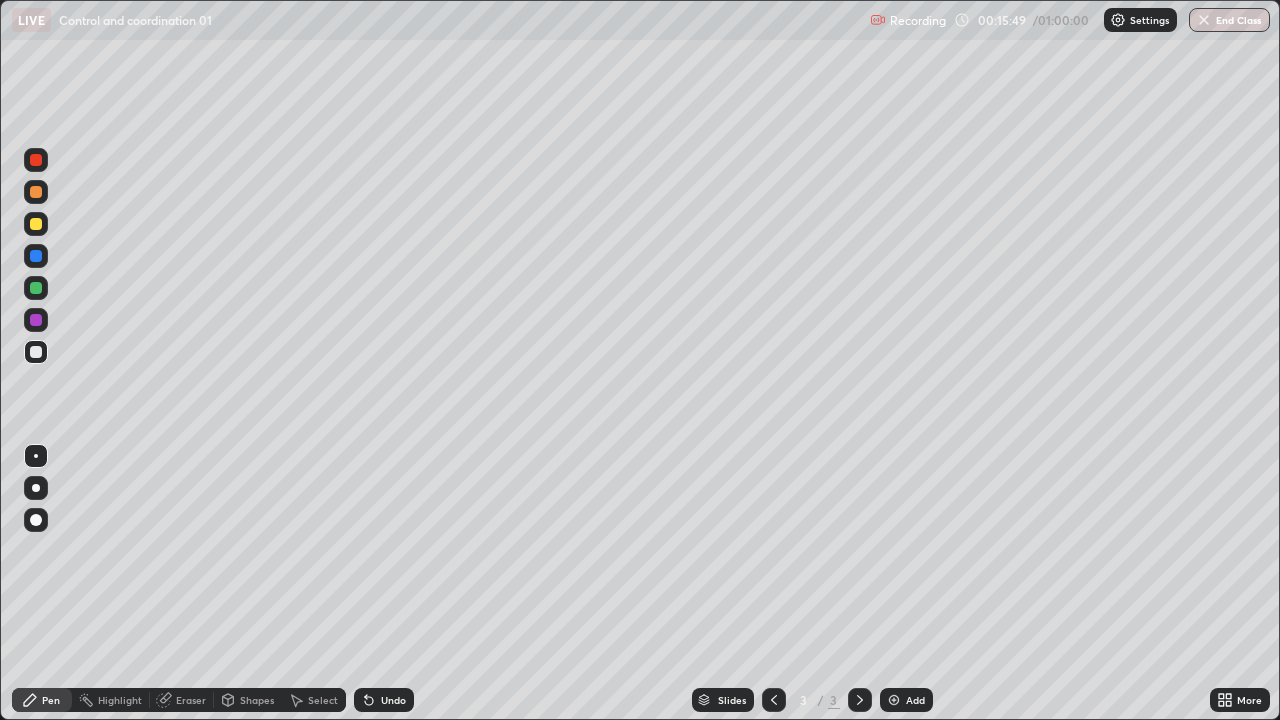 click on "Pen" at bounding box center [51, 700] 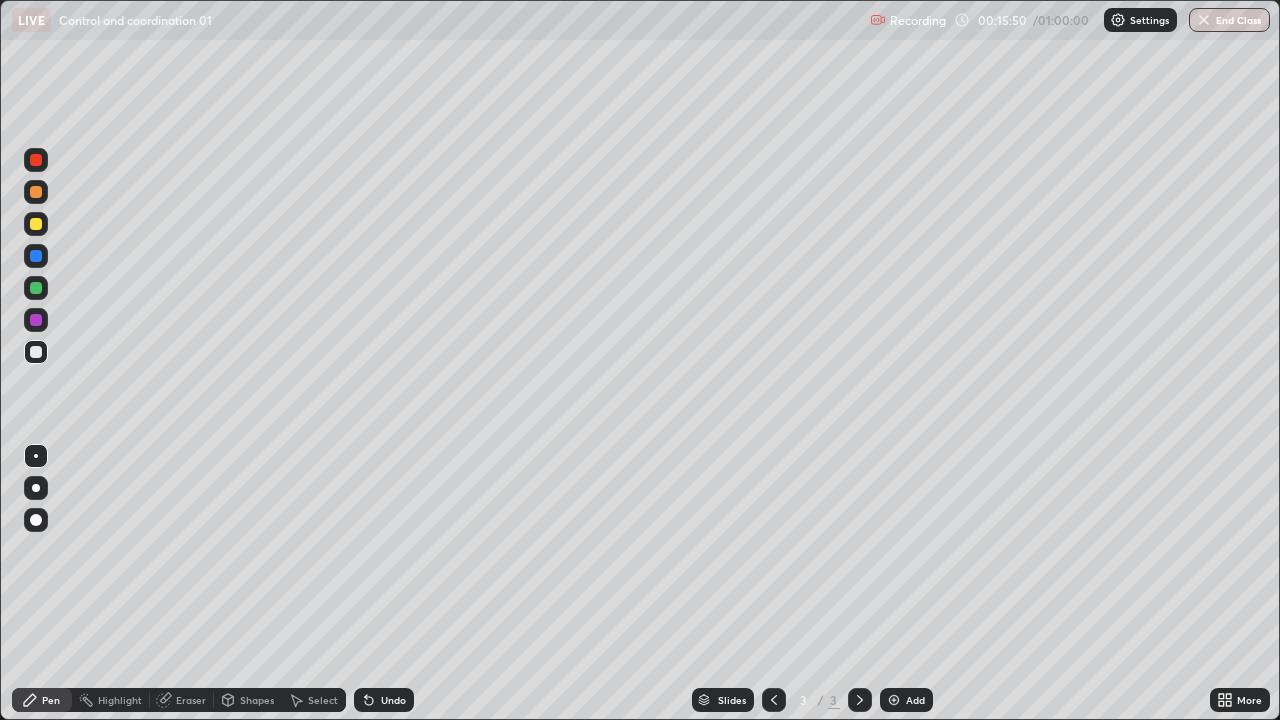 click at bounding box center [36, 224] 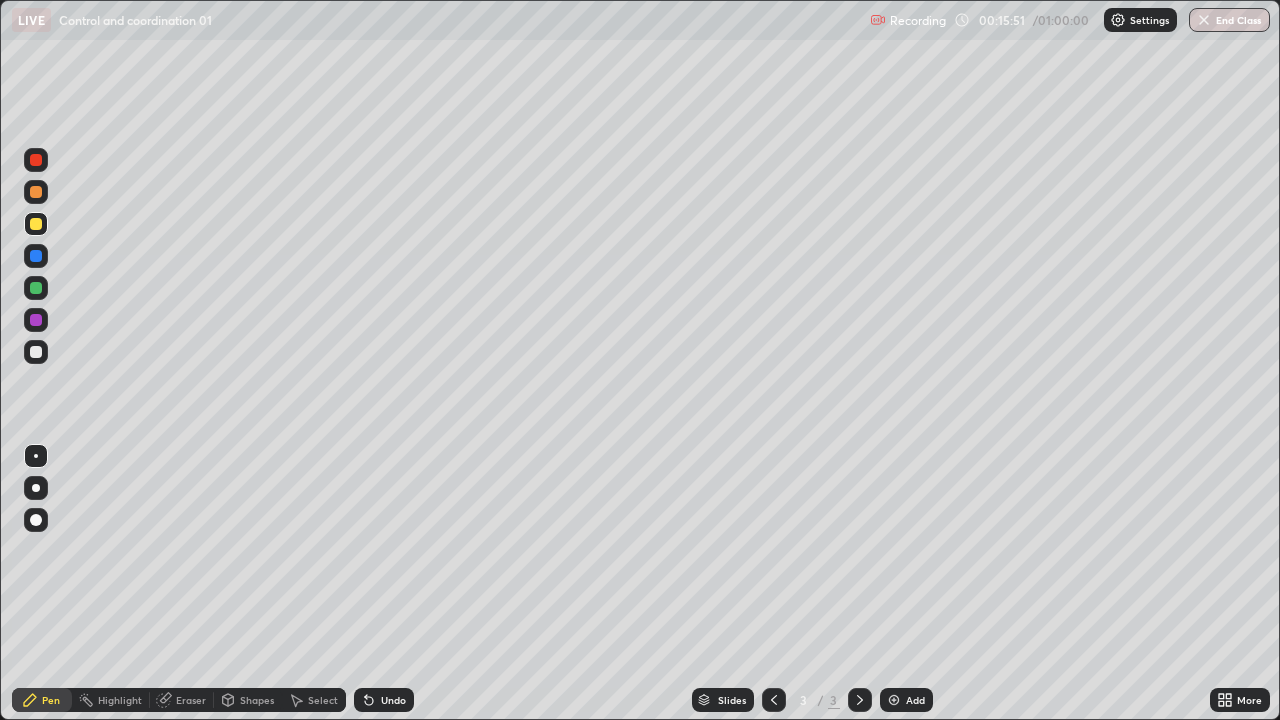 click at bounding box center (36, 224) 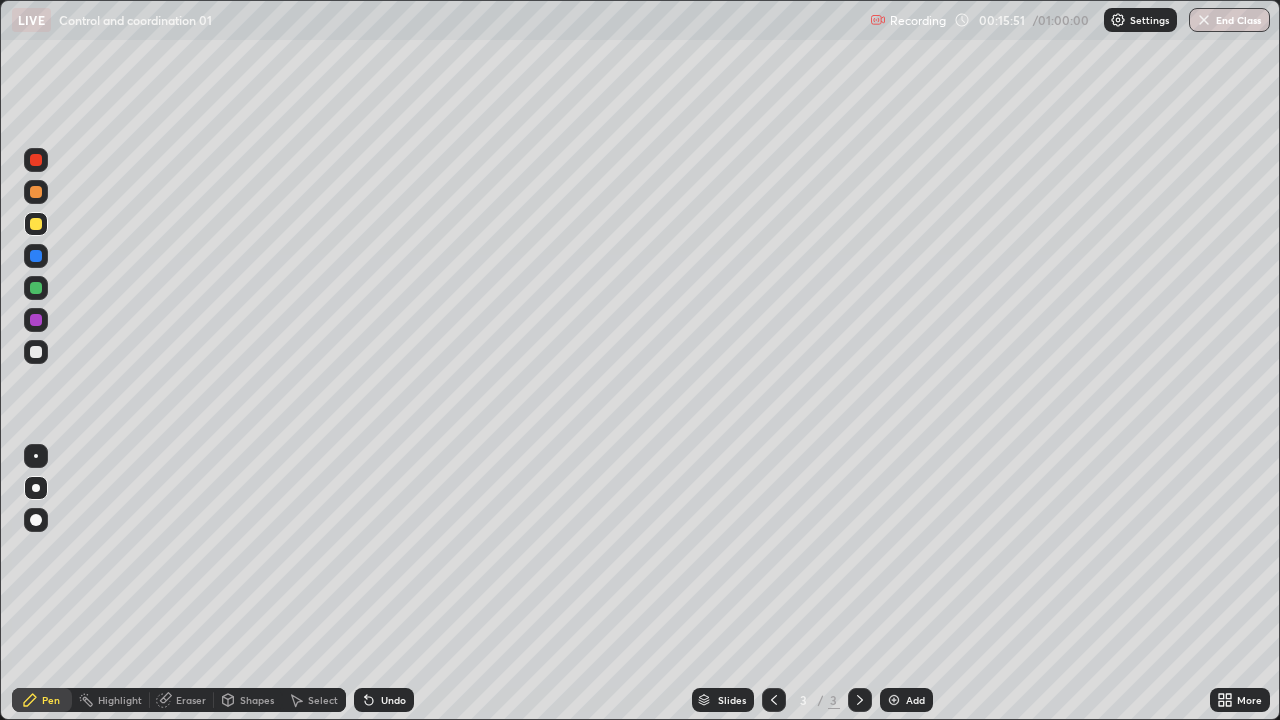 click at bounding box center (36, 488) 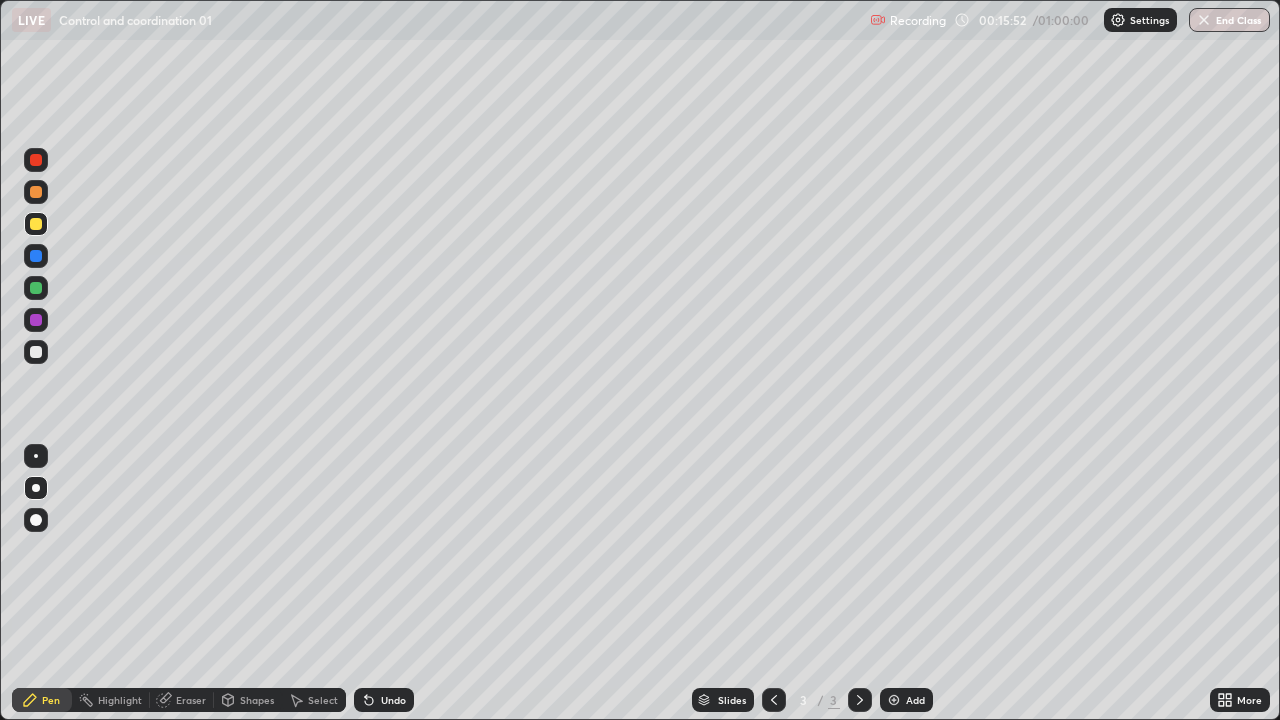 click at bounding box center [36, 488] 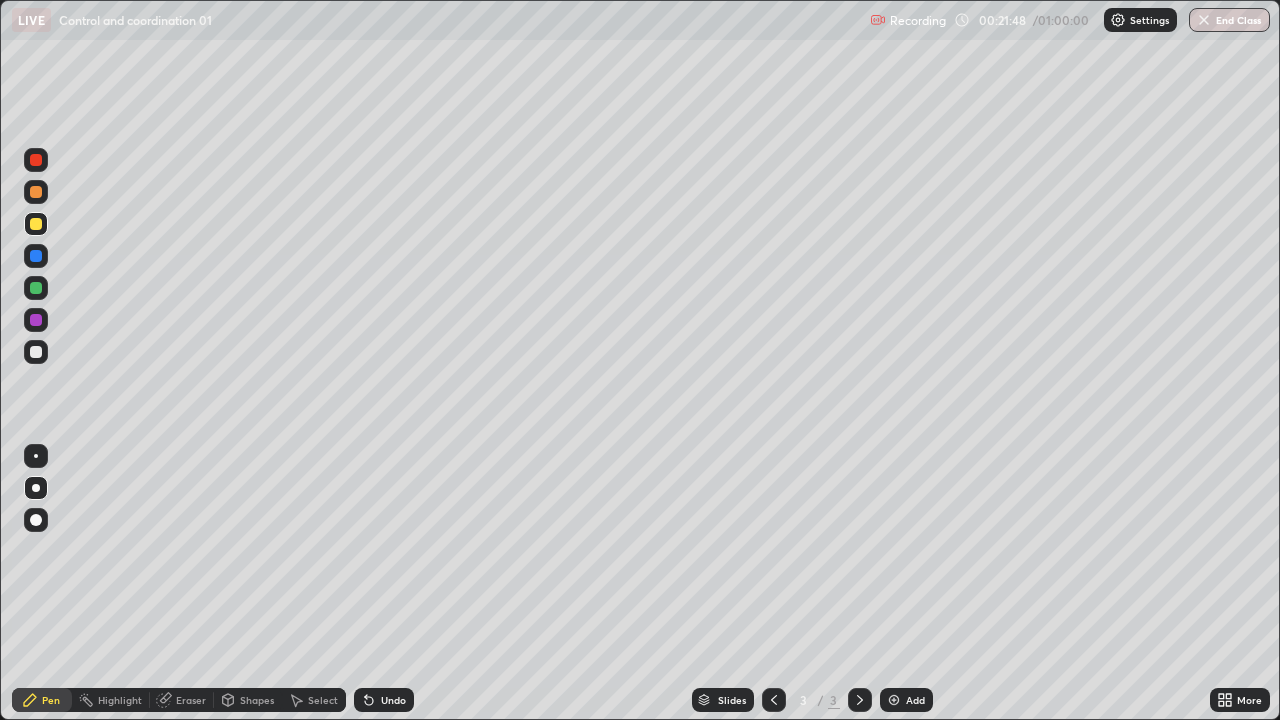 click at bounding box center [36, 352] 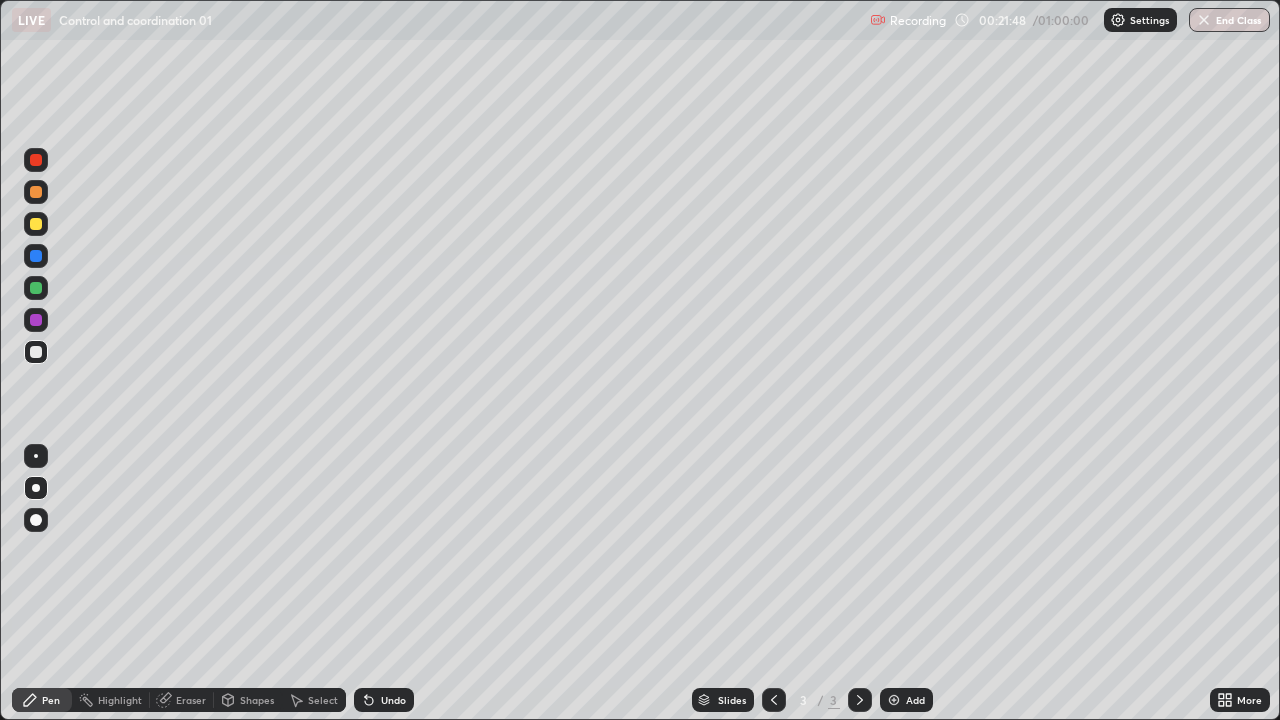 click at bounding box center [36, 352] 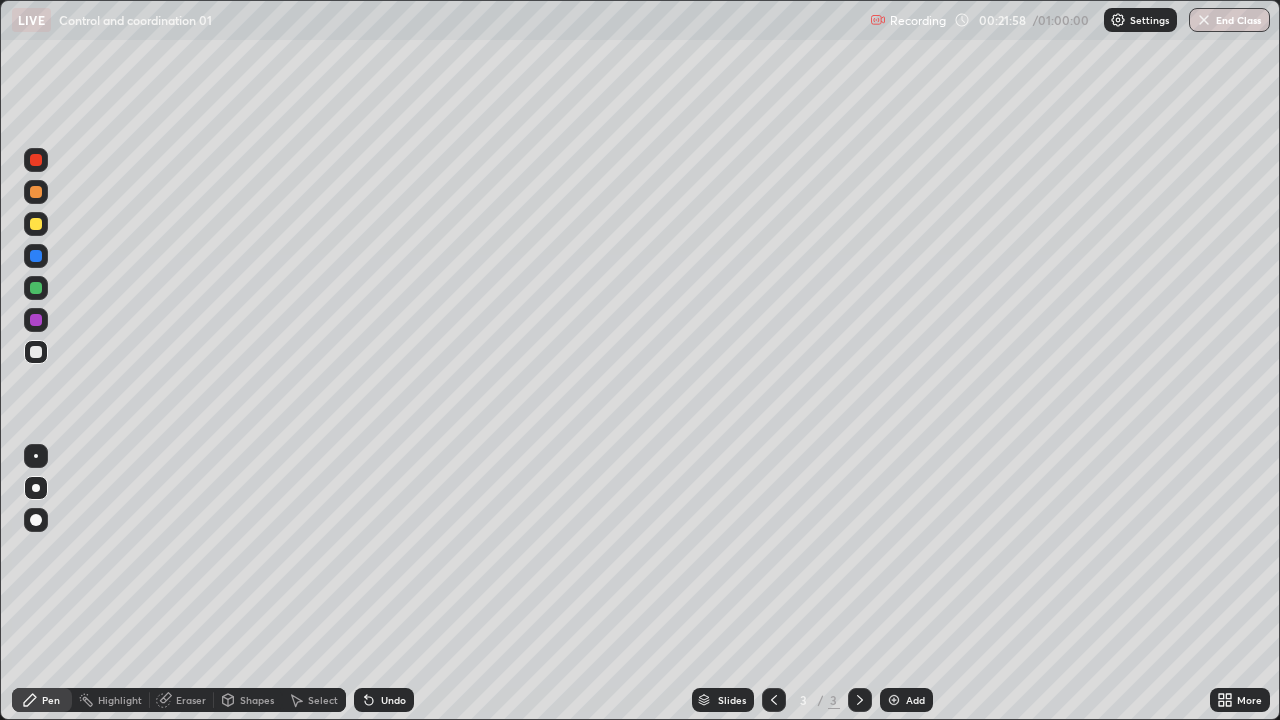 click at bounding box center [36, 288] 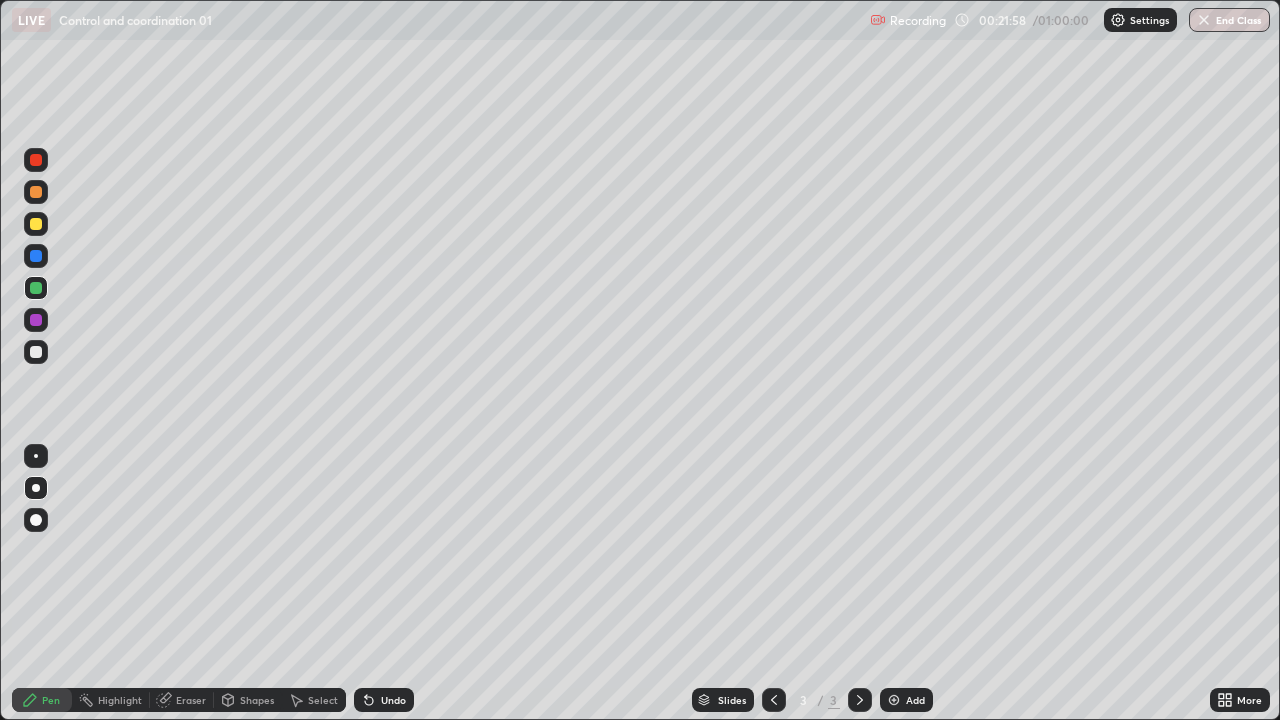 click at bounding box center (36, 288) 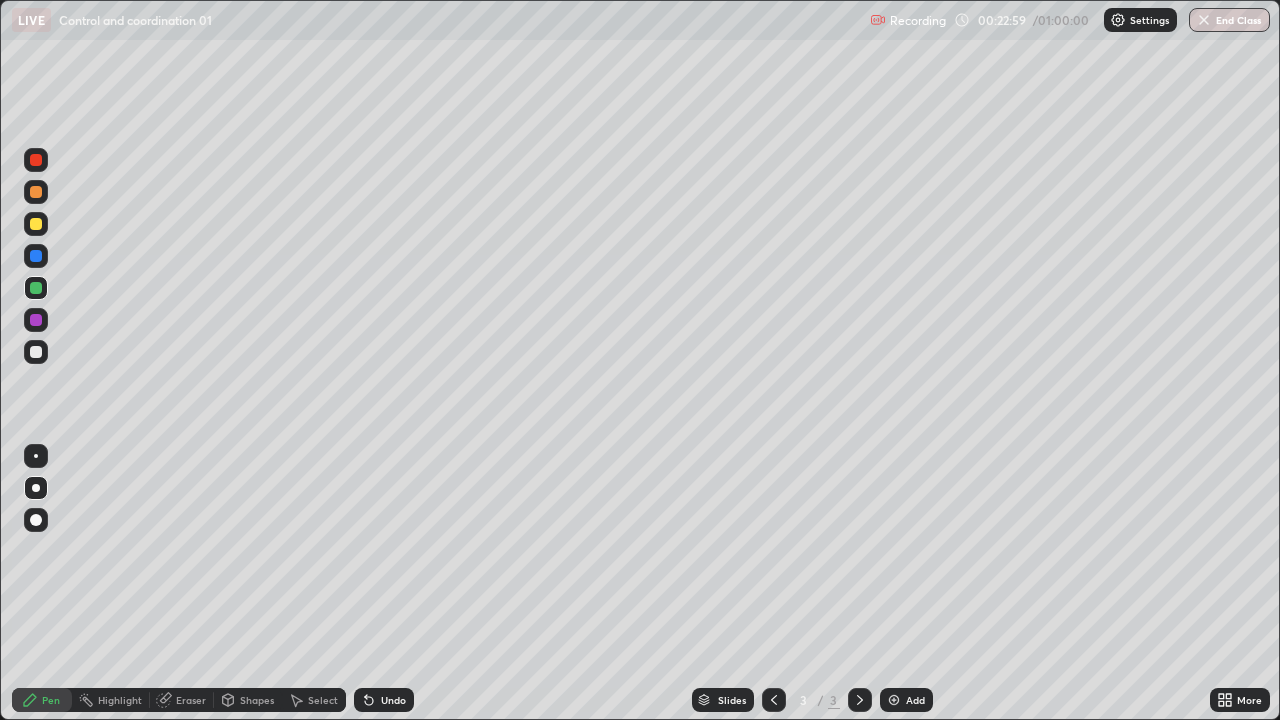 click at bounding box center [36, 224] 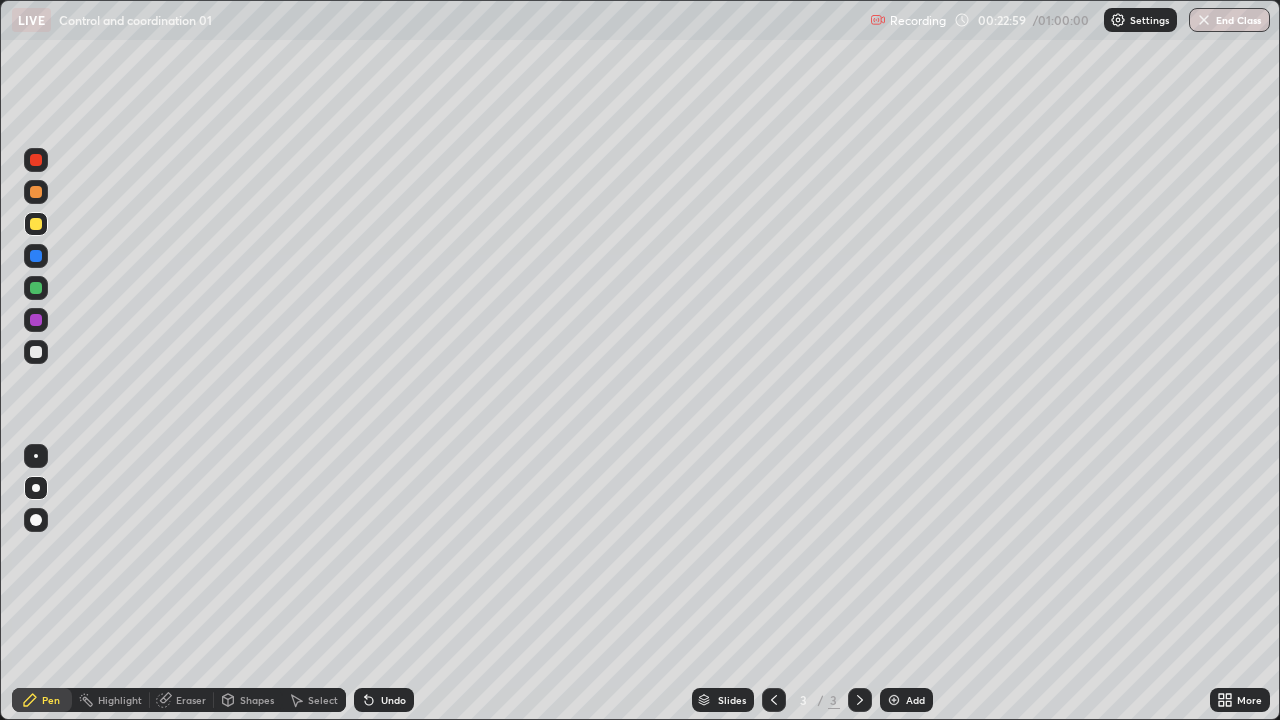 click at bounding box center (36, 224) 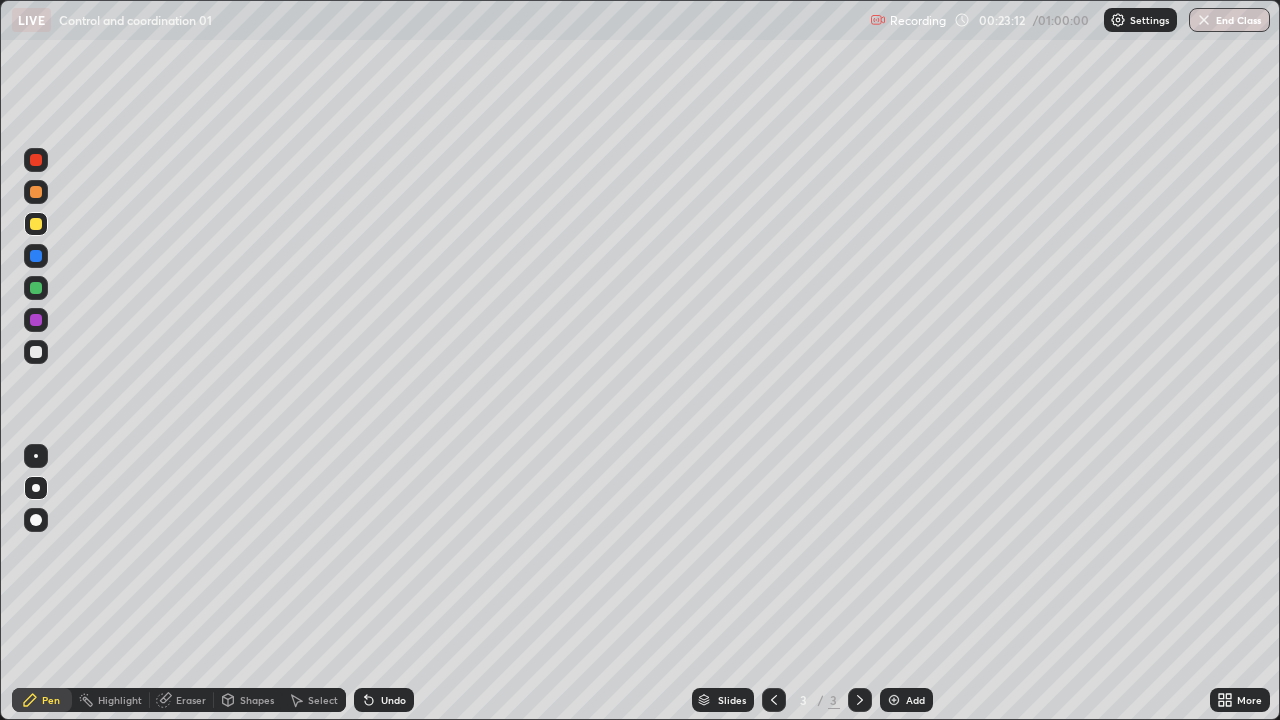 click at bounding box center (36, 288) 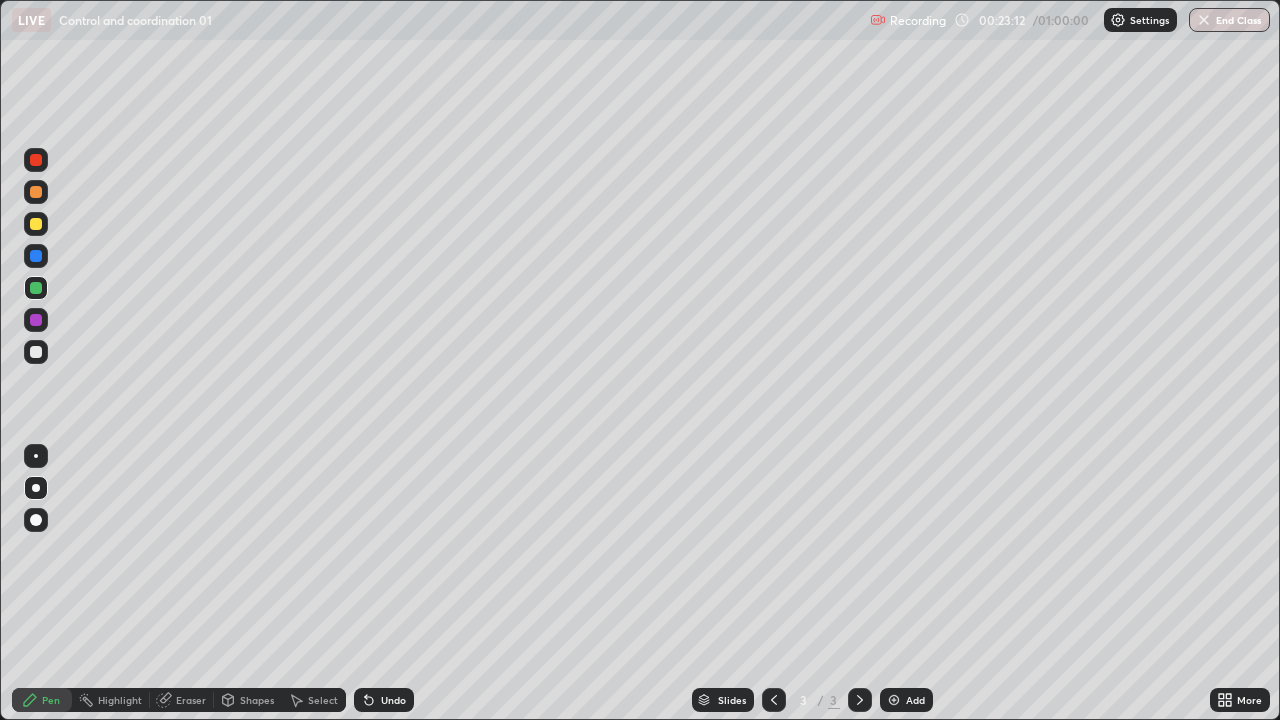 click at bounding box center [36, 288] 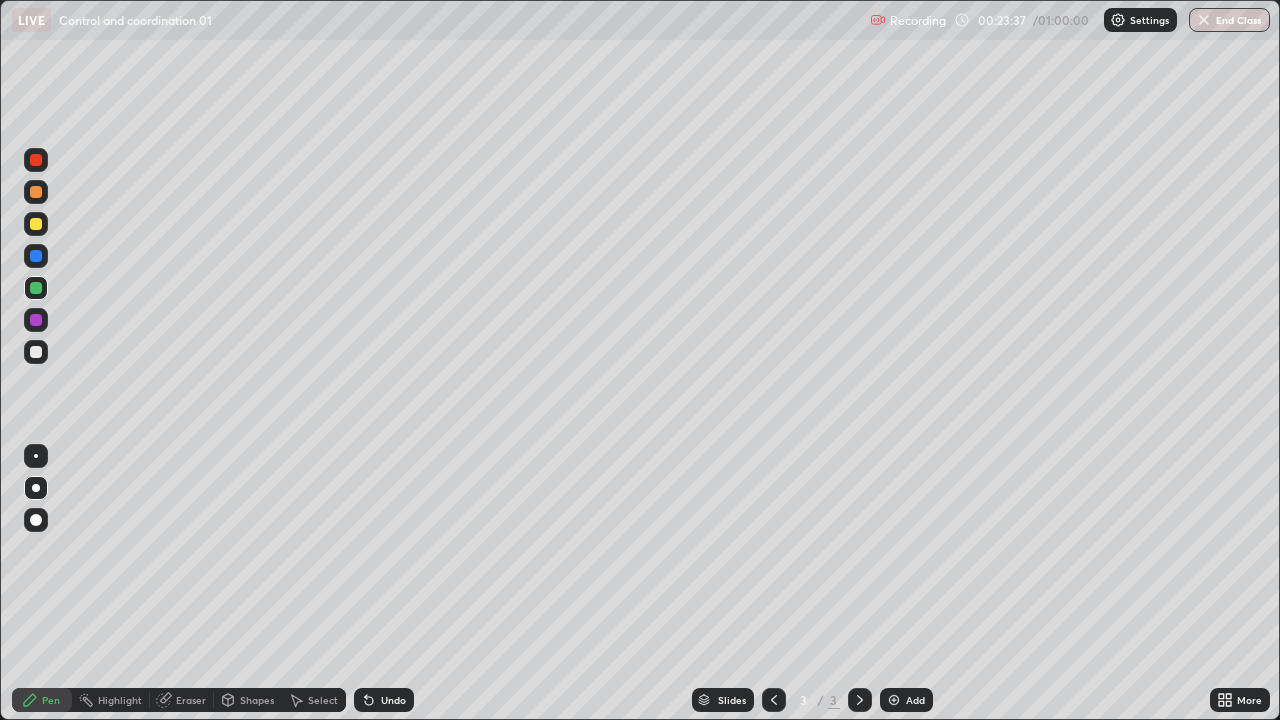 click at bounding box center (36, 352) 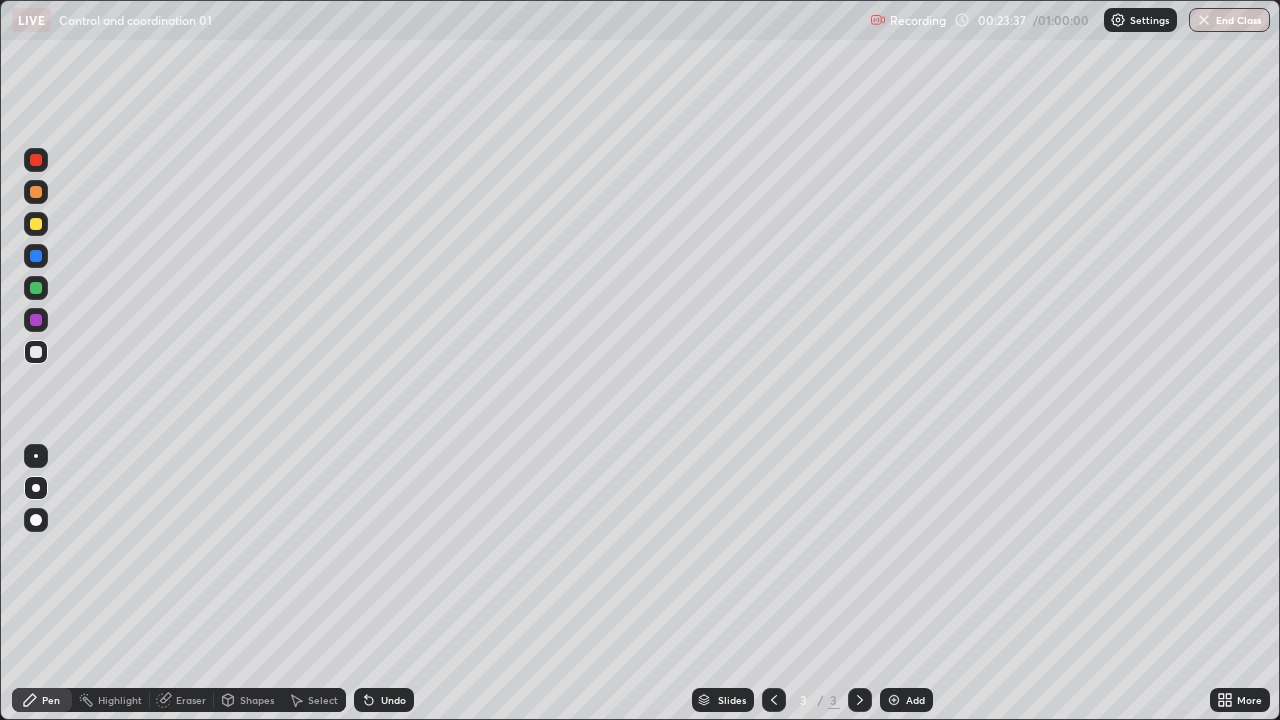 click at bounding box center [36, 352] 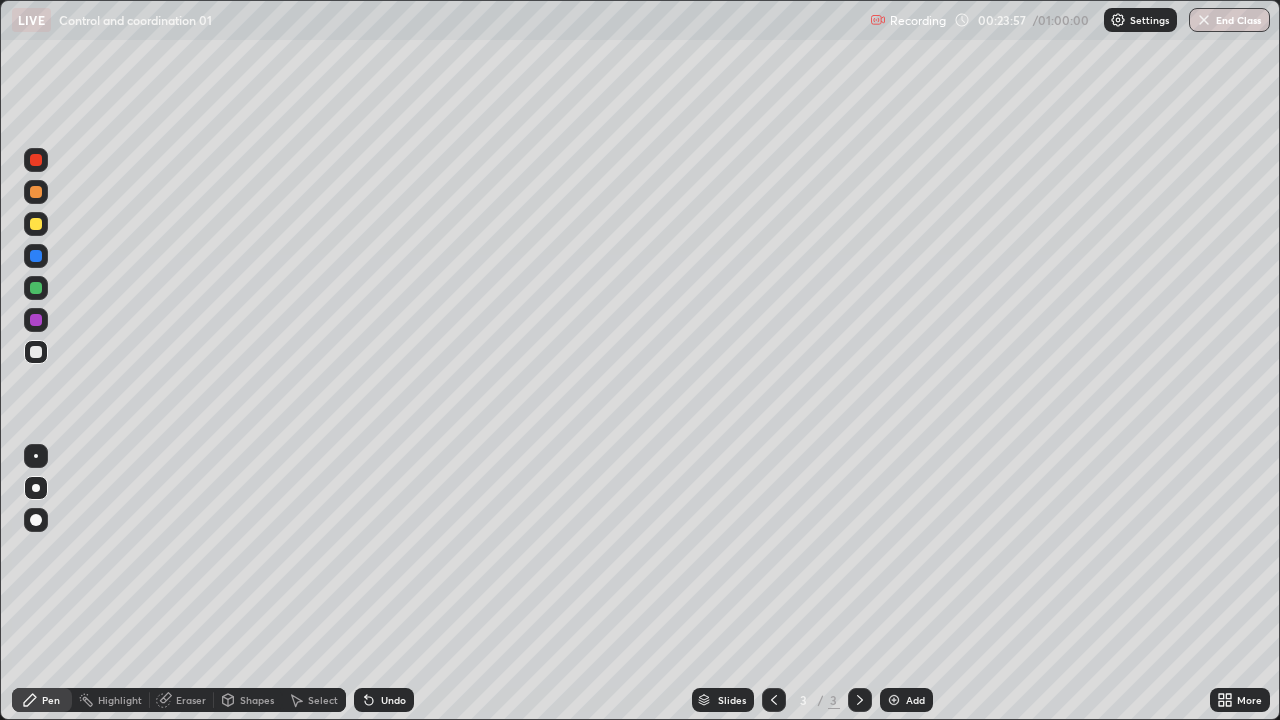 click 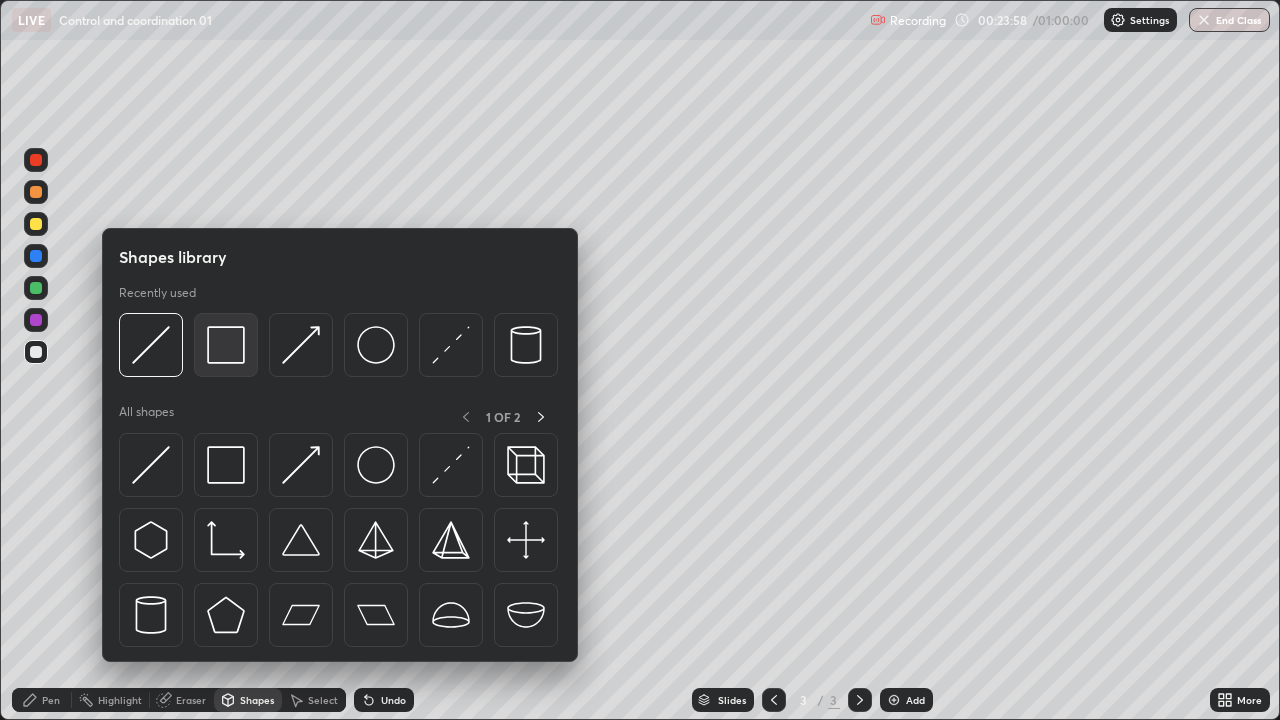 click at bounding box center [226, 345] 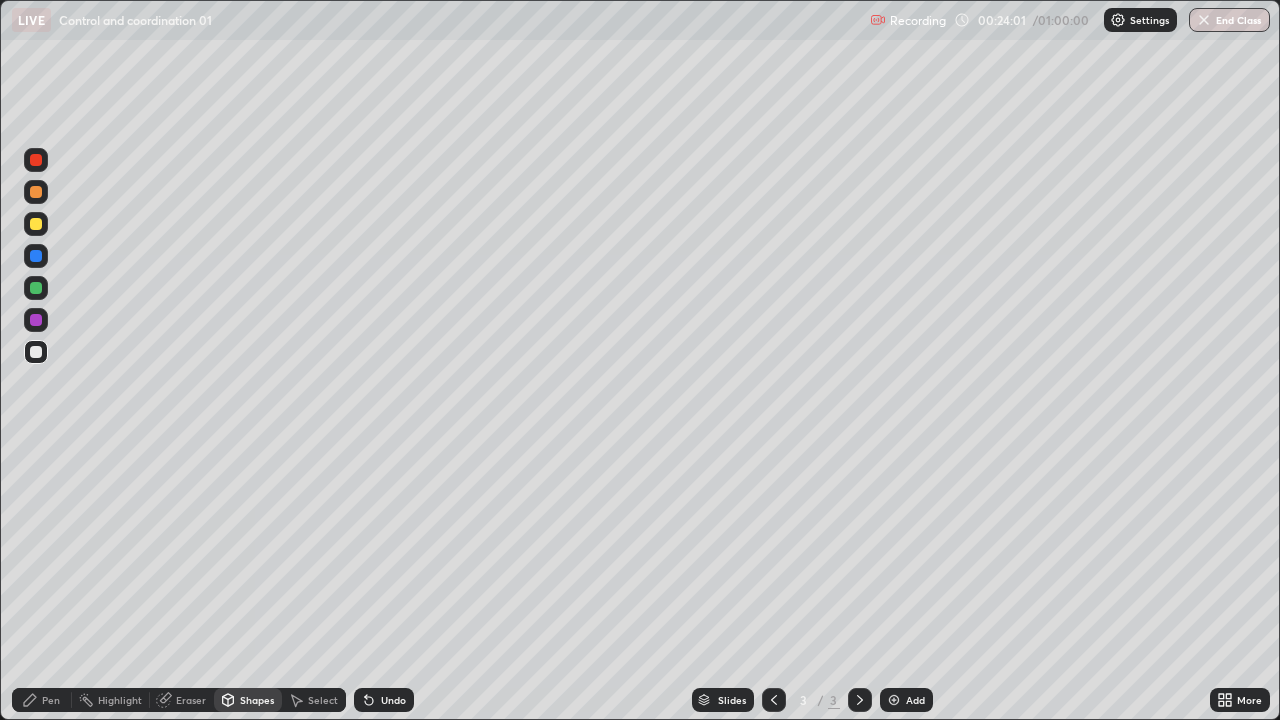 click on "Undo" at bounding box center (384, 700) 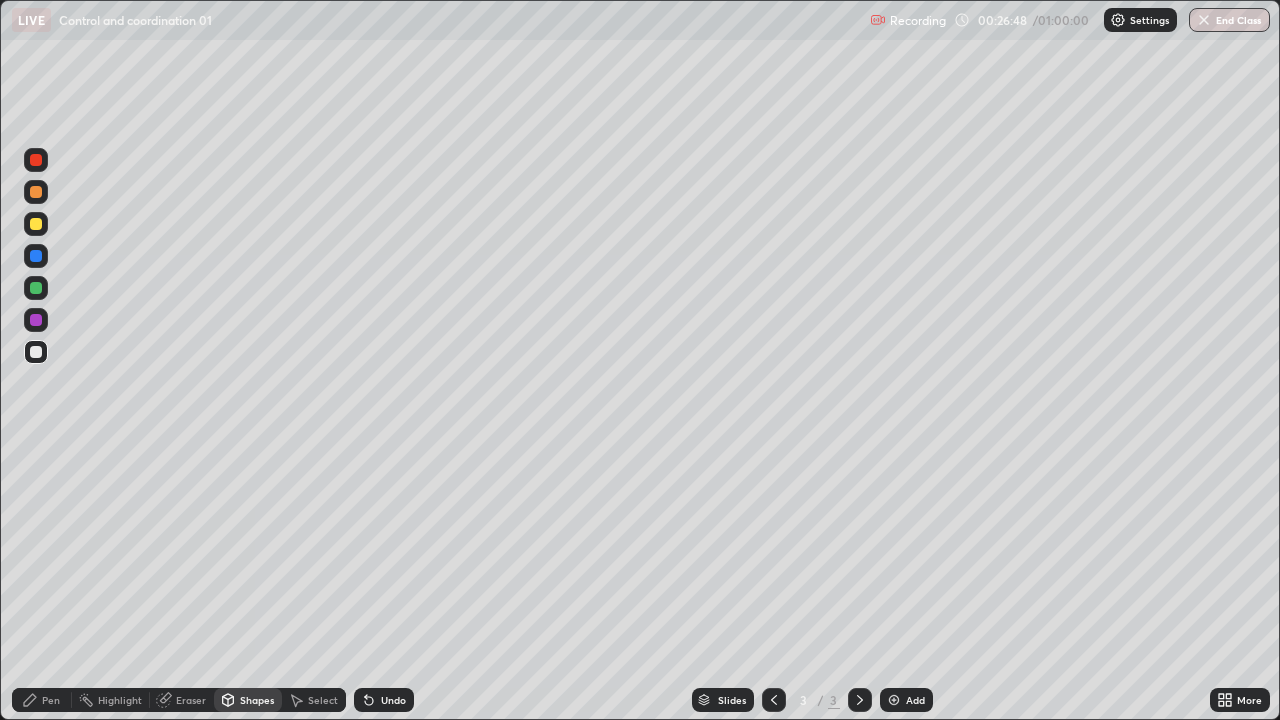 click at bounding box center [894, 700] 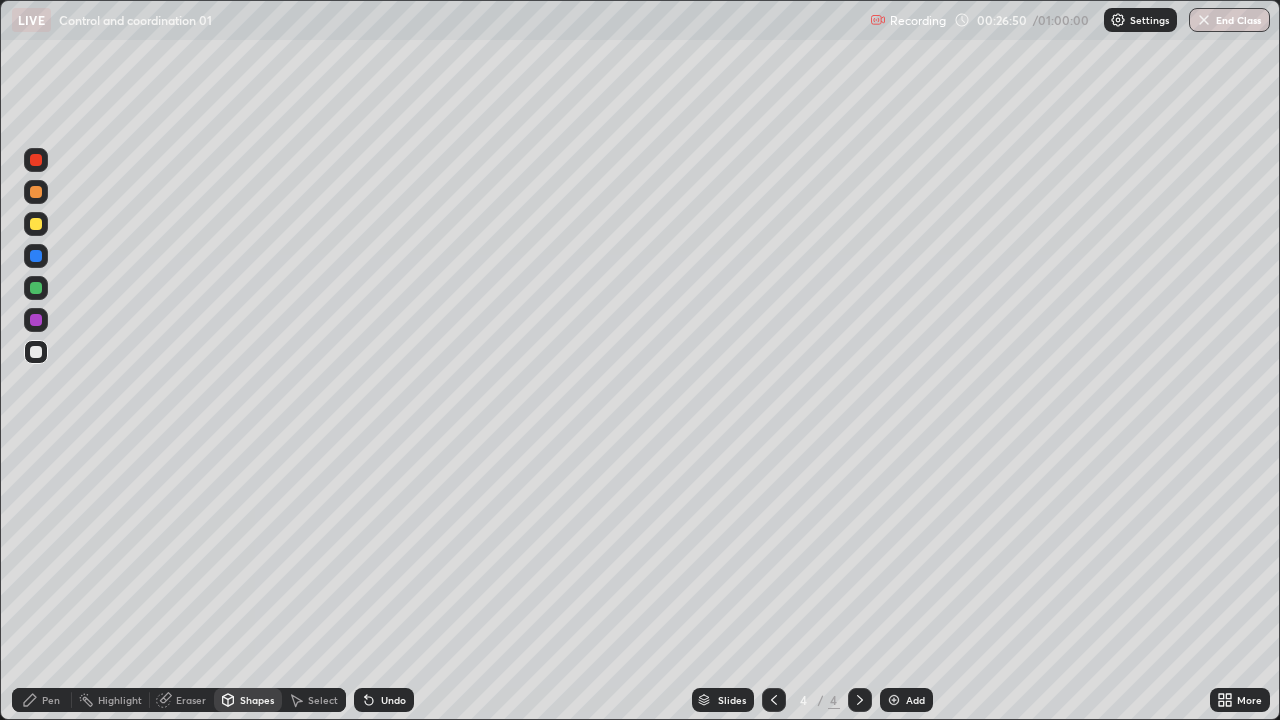 click 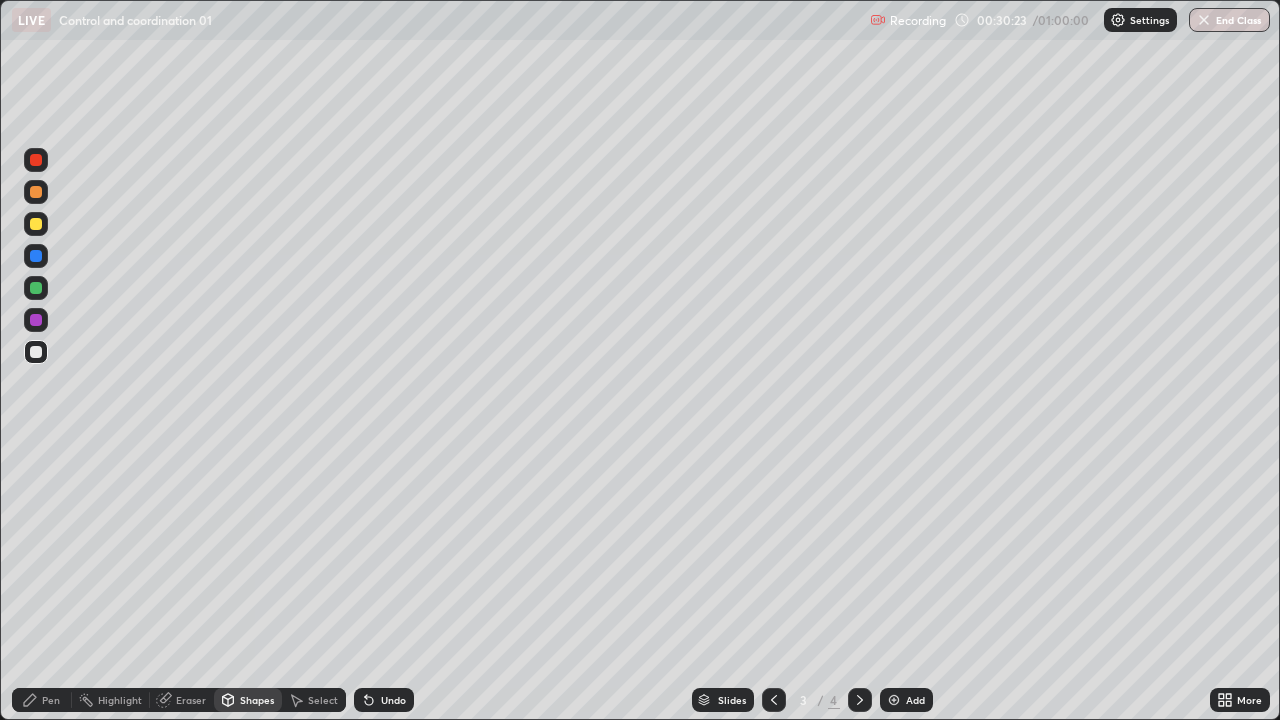 click on "More" at bounding box center [1249, 700] 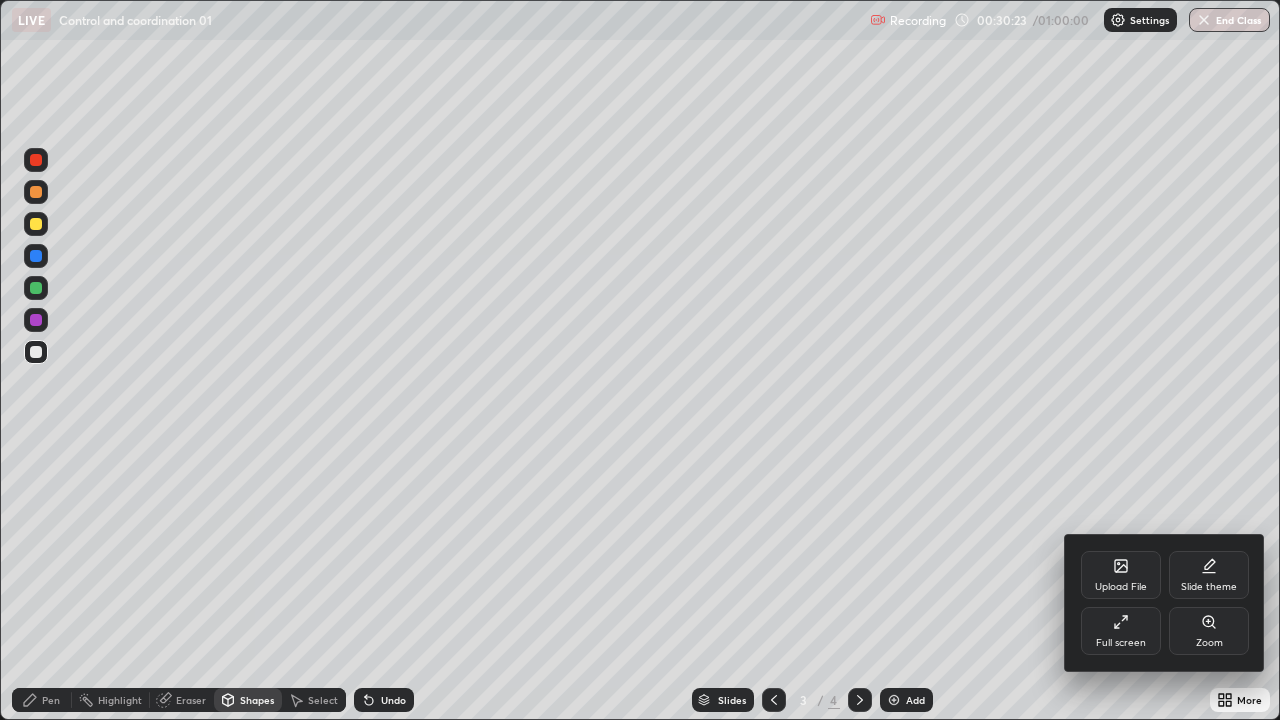 click on "Full screen" at bounding box center (1121, 631) 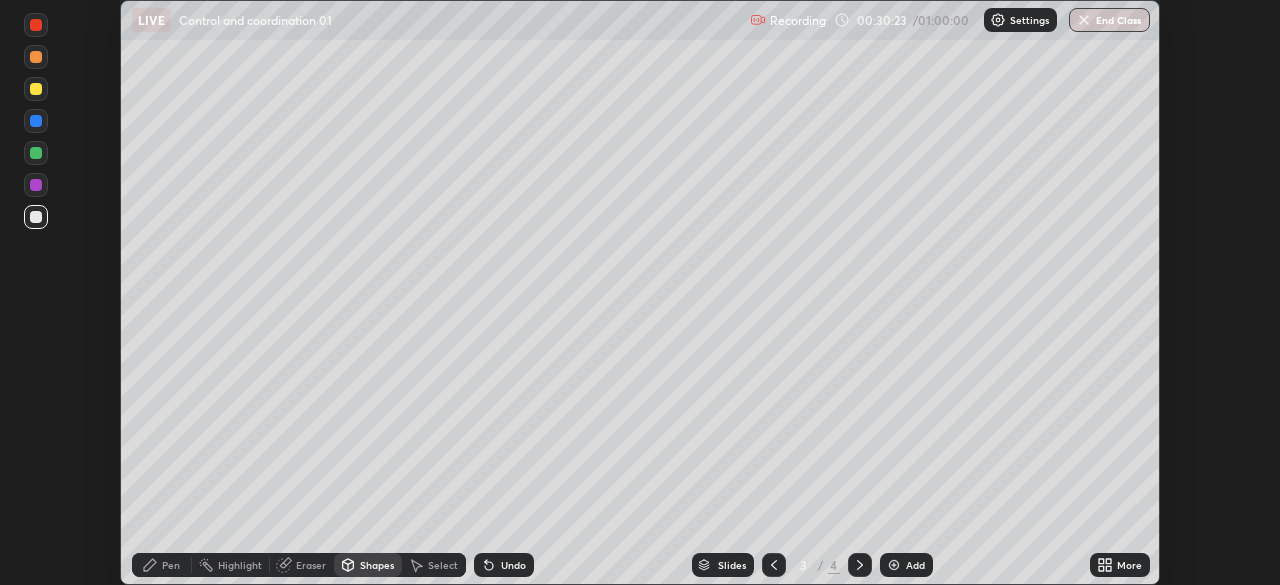 scroll, scrollTop: 585, scrollLeft: 1280, axis: both 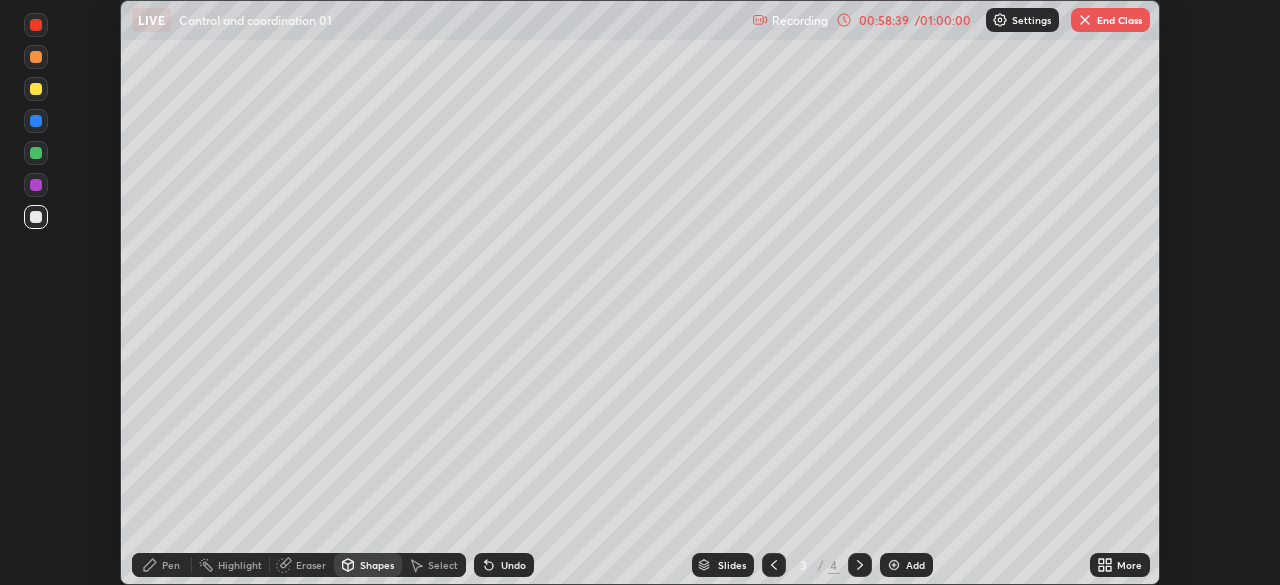 click on "End Class" at bounding box center [1110, 20] 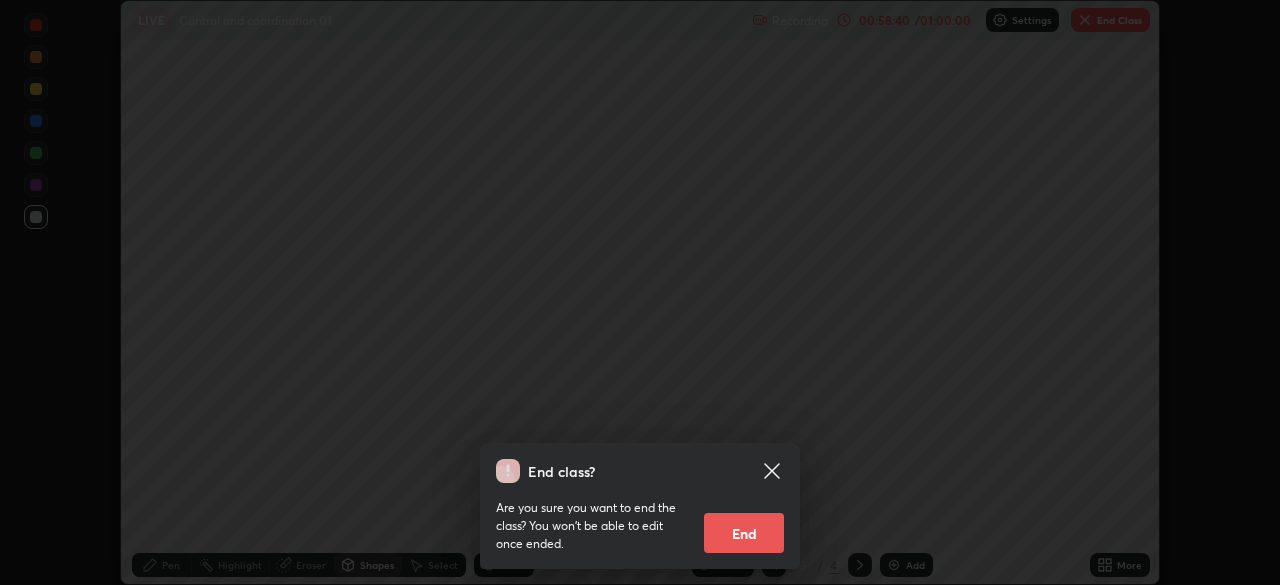 click on "End" at bounding box center [744, 533] 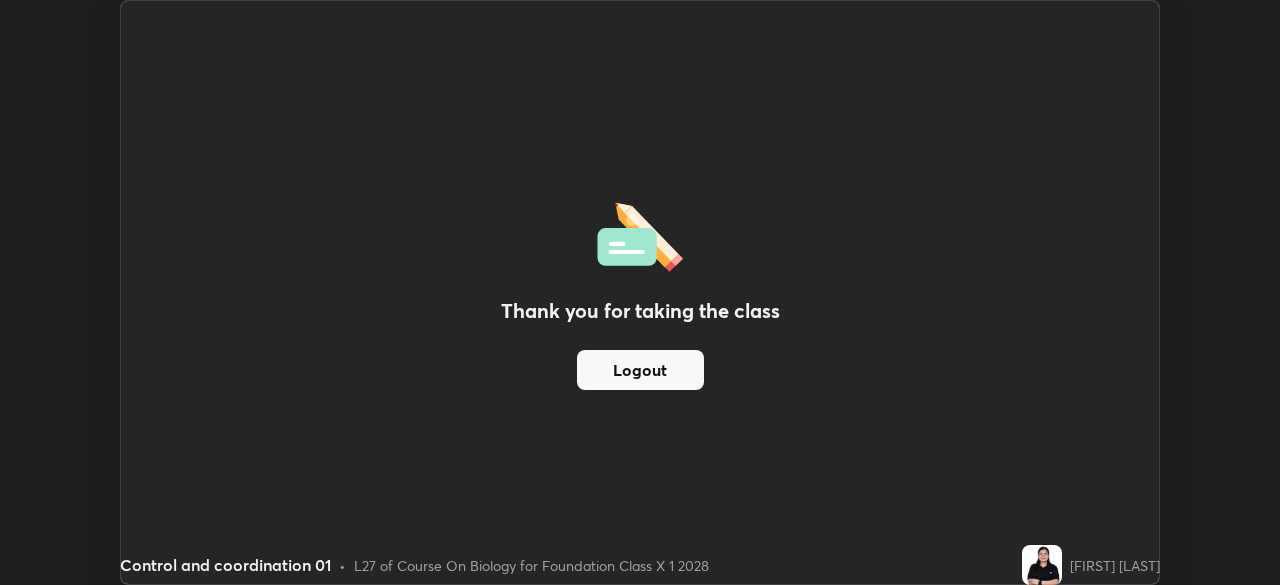 click on "Logout" at bounding box center (640, 370) 